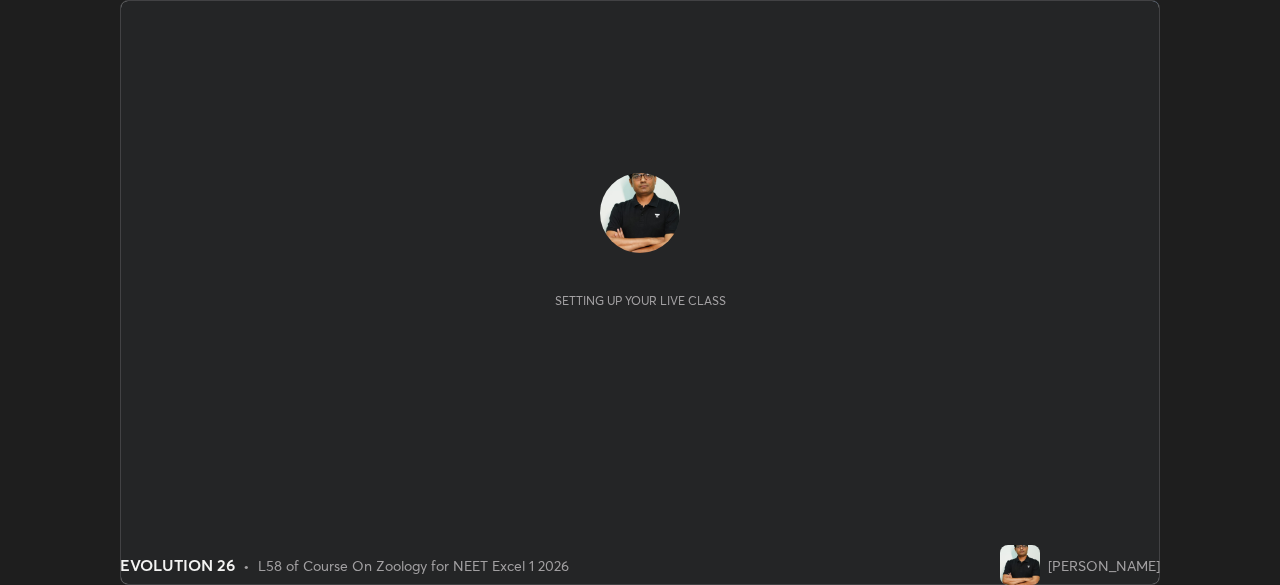 scroll, scrollTop: 0, scrollLeft: 0, axis: both 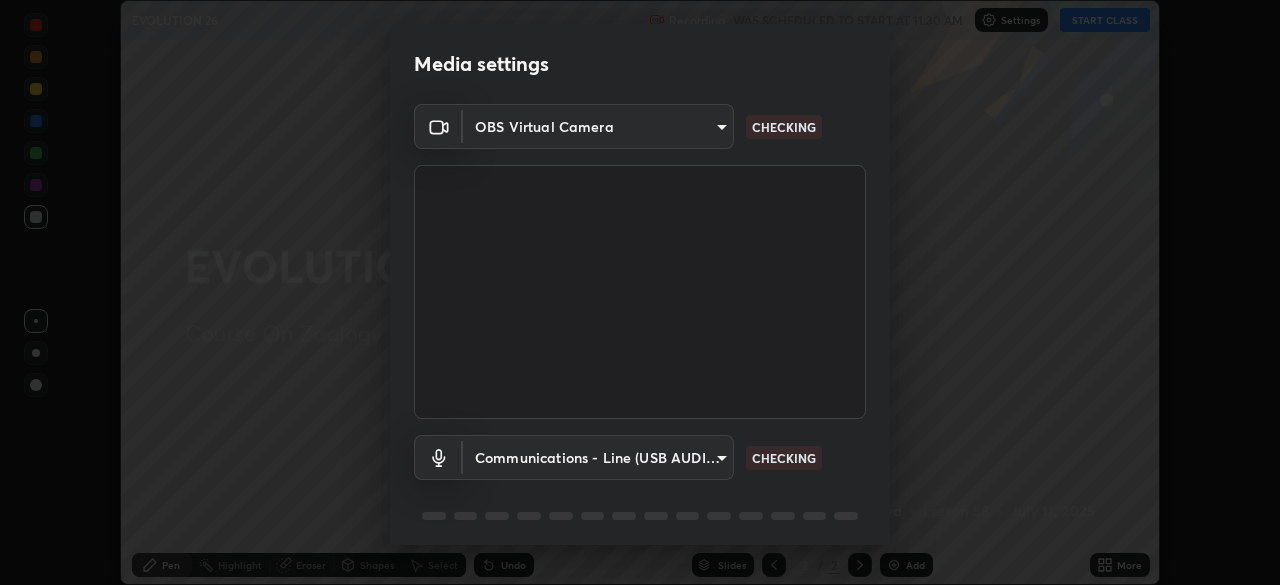 type on "7db3104c3122a209b332b64619111aa91615a24fb0de166504fa5909fce8eb30" 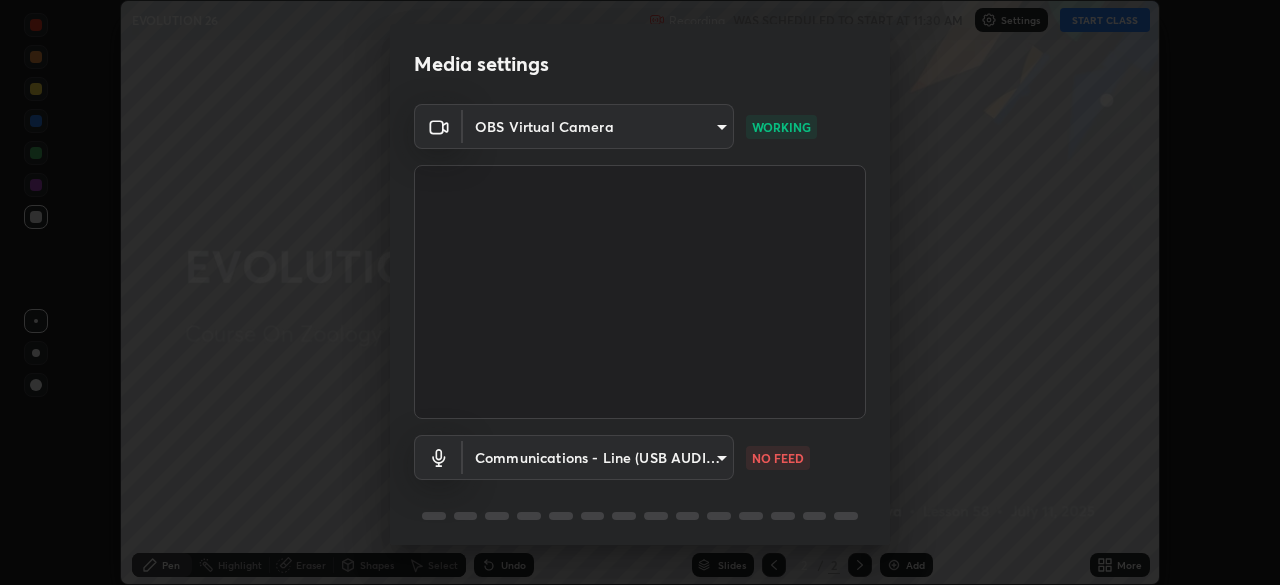 click on "OBS Virtual Camera 7db3104c3122a209b332b64619111aa91615a24fb0de166504fa5909fce8eb30 WORKING Communications - Line (USB AUDIO  CODEC) communications NO FEED" at bounding box center (640, 328) 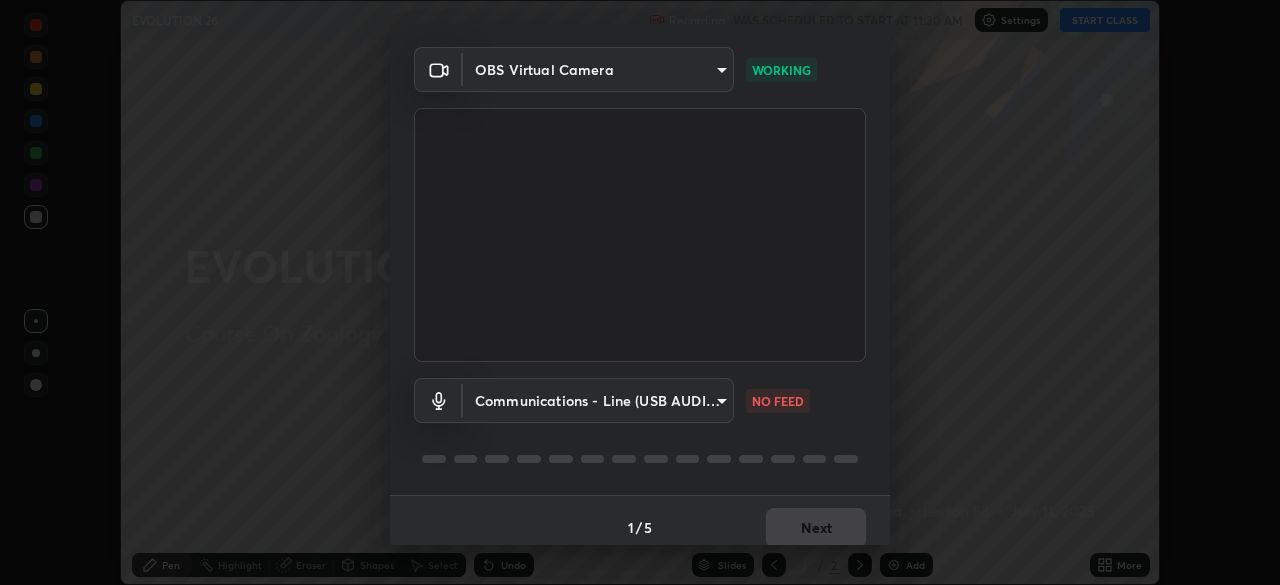 click on "1 / 5 Next" at bounding box center (640, 527) 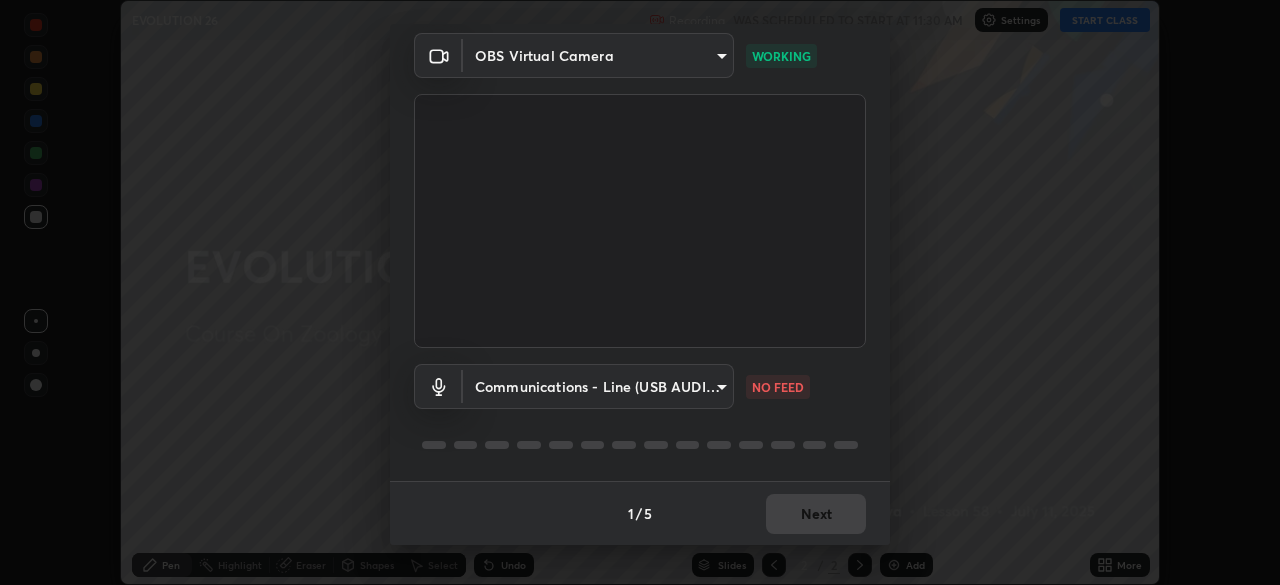 click on "Erase all EVOLUTION 26 Recording WAS SCHEDULED TO START AT  11:30 AM Settings START CLASS Setting up your live class EVOLUTION 26 • L58 of Course On Zoology for NEET Excel 1 2026 [PERSON_NAME] Pen Highlight Eraser Shapes Select Undo Slides 2 / 2 Add More No doubts shared Encourage your learners to ask a doubt for better clarity Report an issue Reason for reporting Buffering Chat not working Audio - Video sync issue Educator video quality low ​ Attach an image Report Media settings OBS Virtual Camera 7db3104c3122a209b332b64619111aa91615a24fb0de166504fa5909fce8eb30 WORKING Communications - Line (USB AUDIO  CODEC) communications NO FEED 1 / 5 Next" at bounding box center [640, 292] 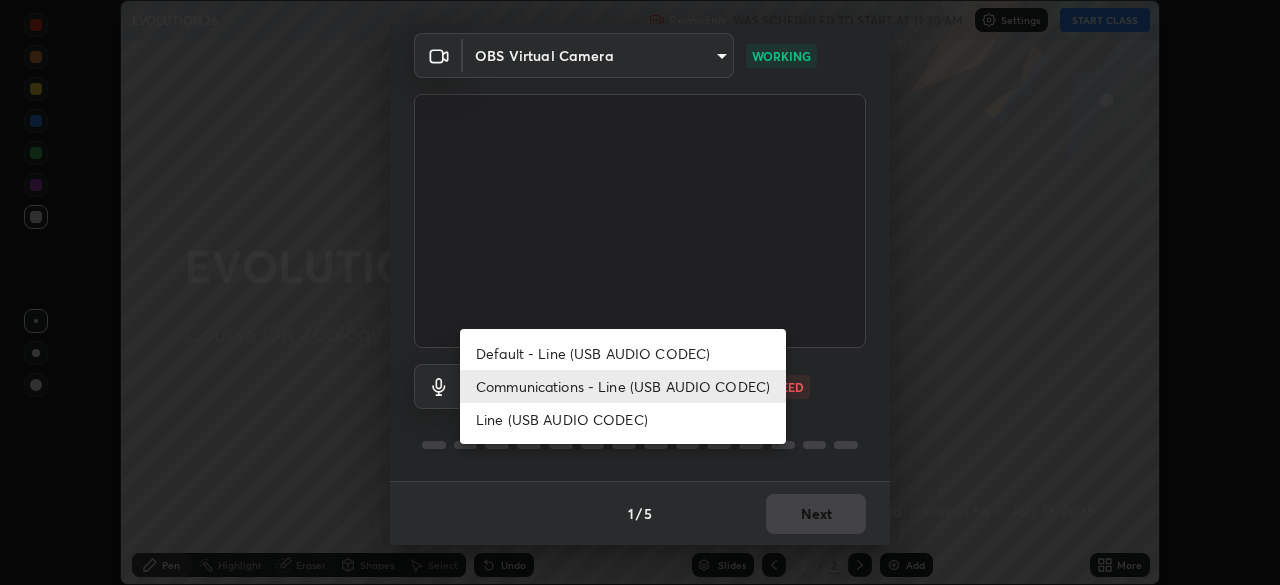 click on "Default - Line (USB AUDIO  CODEC)" at bounding box center [623, 353] 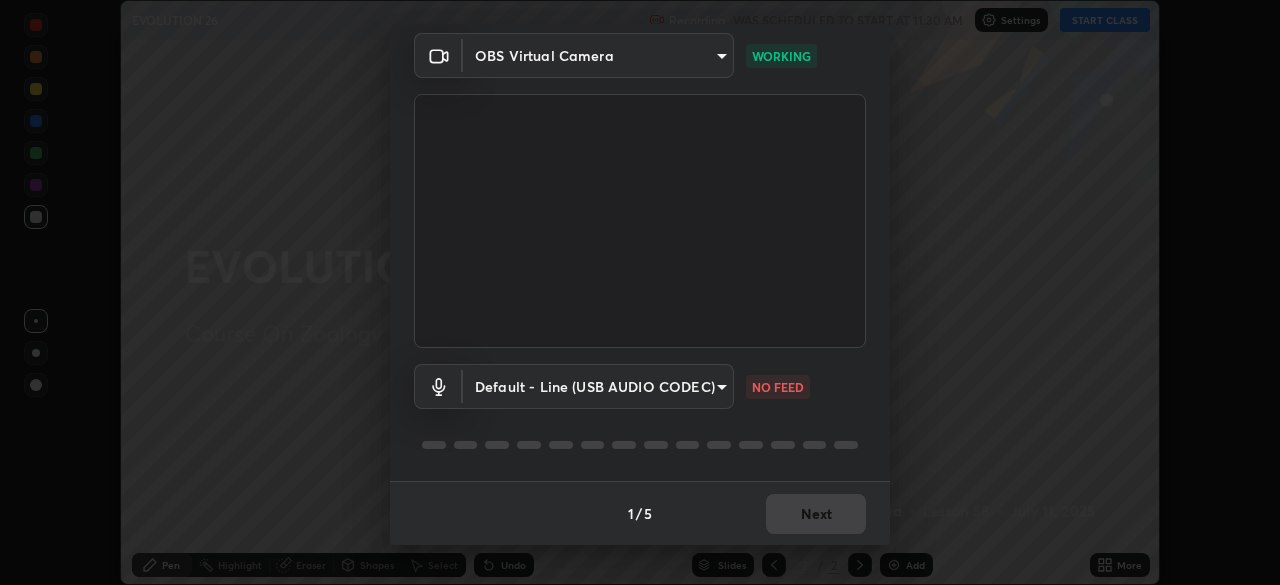 type on "default" 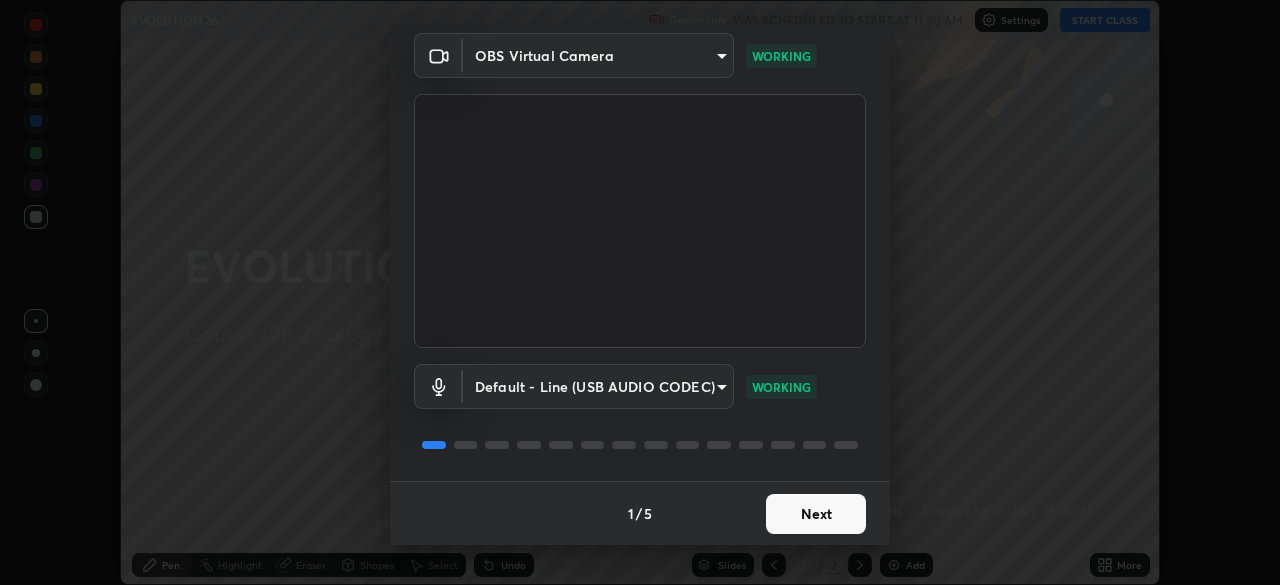 click on "Next" at bounding box center (816, 514) 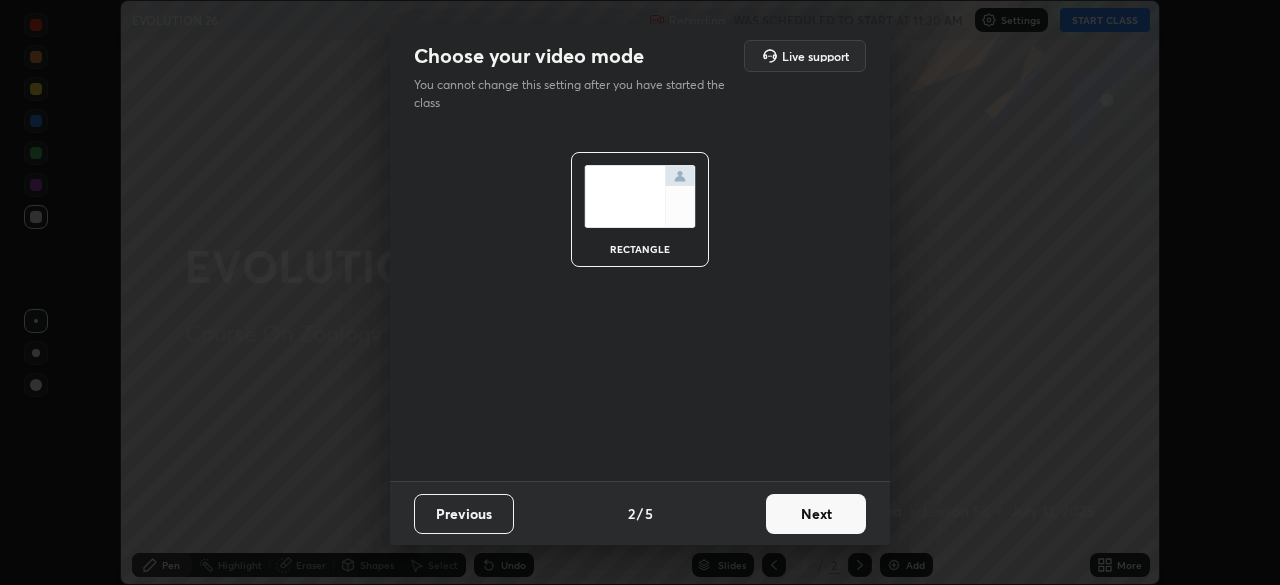 scroll, scrollTop: 0, scrollLeft: 0, axis: both 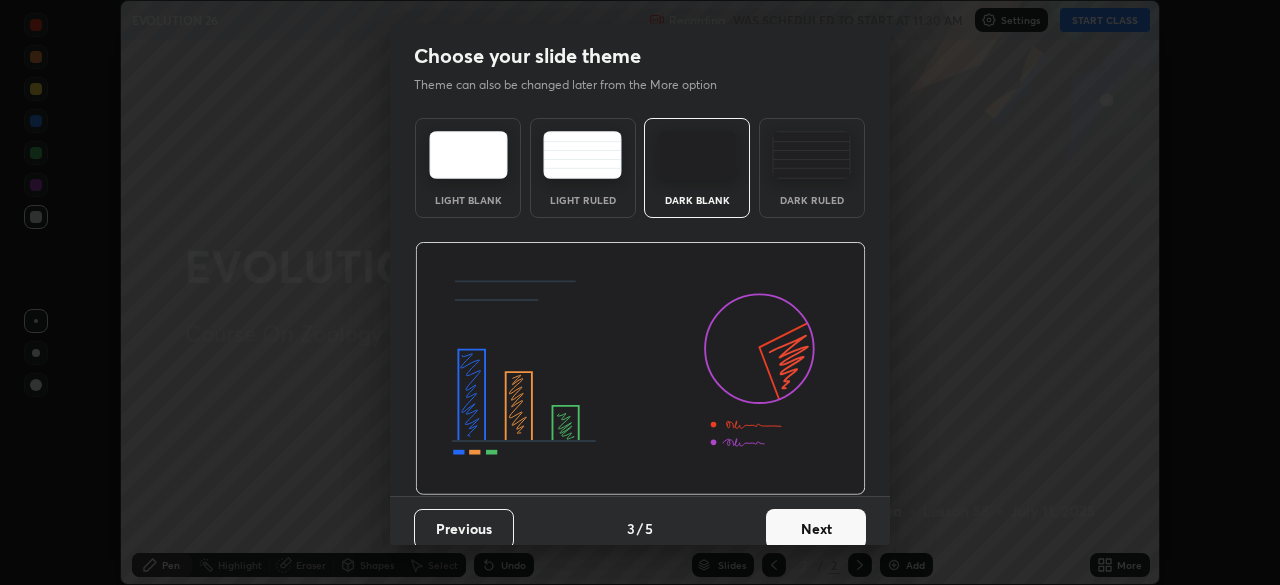 click on "Next" at bounding box center [816, 529] 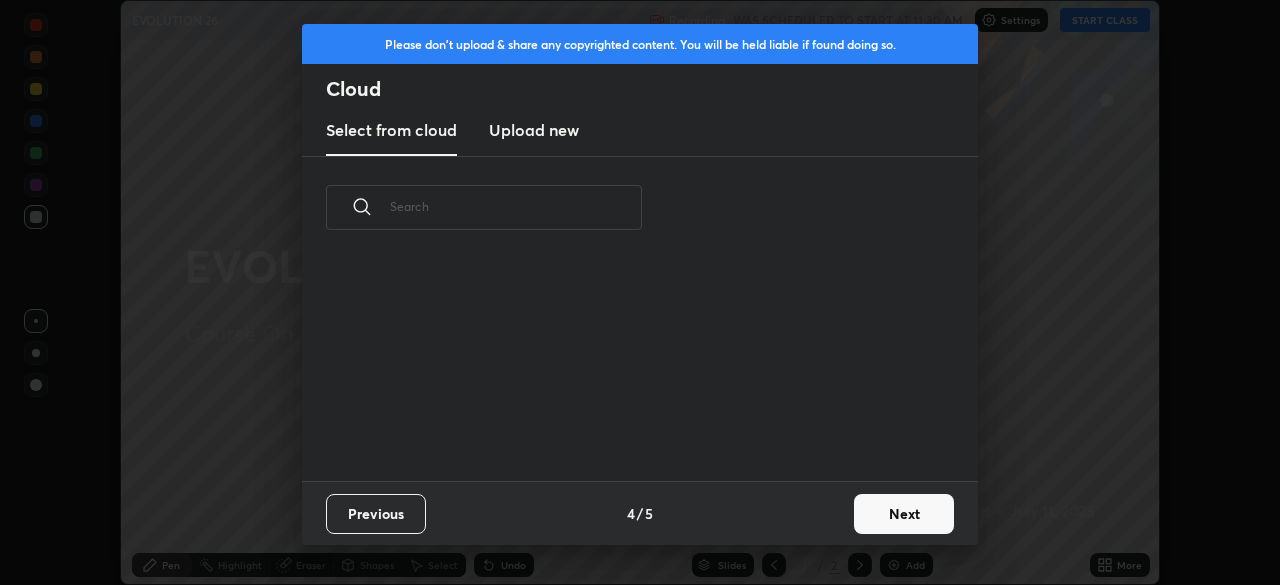 click on "Next" at bounding box center [904, 514] 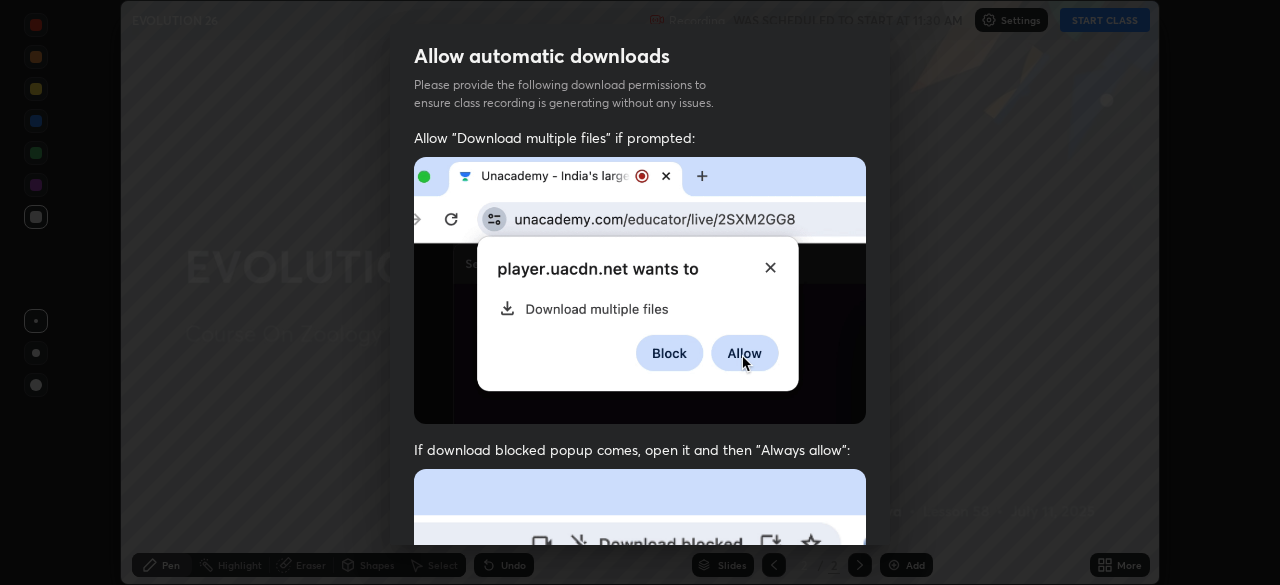 click on "Allow "Download multiple files" if prompted: If download blocked popup comes, open it and then "Always allow": I agree that if I don't provide required permissions, class recording will not be generated" at bounding box center [640, 549] 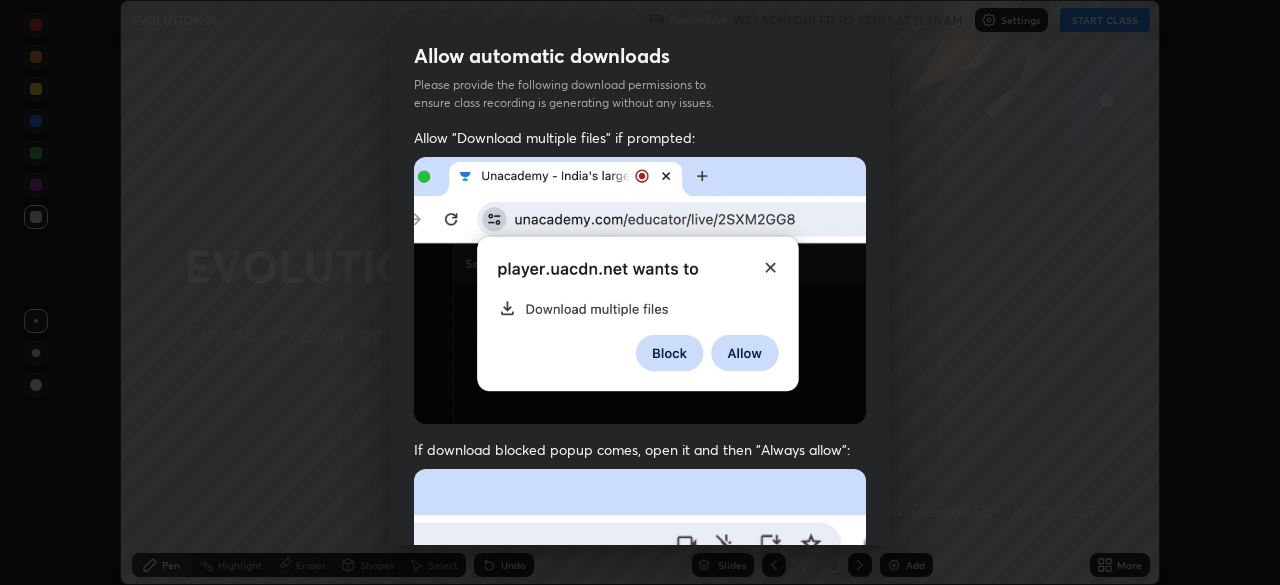 click on "Allow automatic downloads Please provide the following download permissions to ensure class recording is generating without any issues. Allow "Download multiple files" if prompted: If download blocked popup comes, open it and then "Always allow": I agree that if I don't provide required permissions, class recording will not be generated Previous 5 / 5 Done" at bounding box center [640, 292] 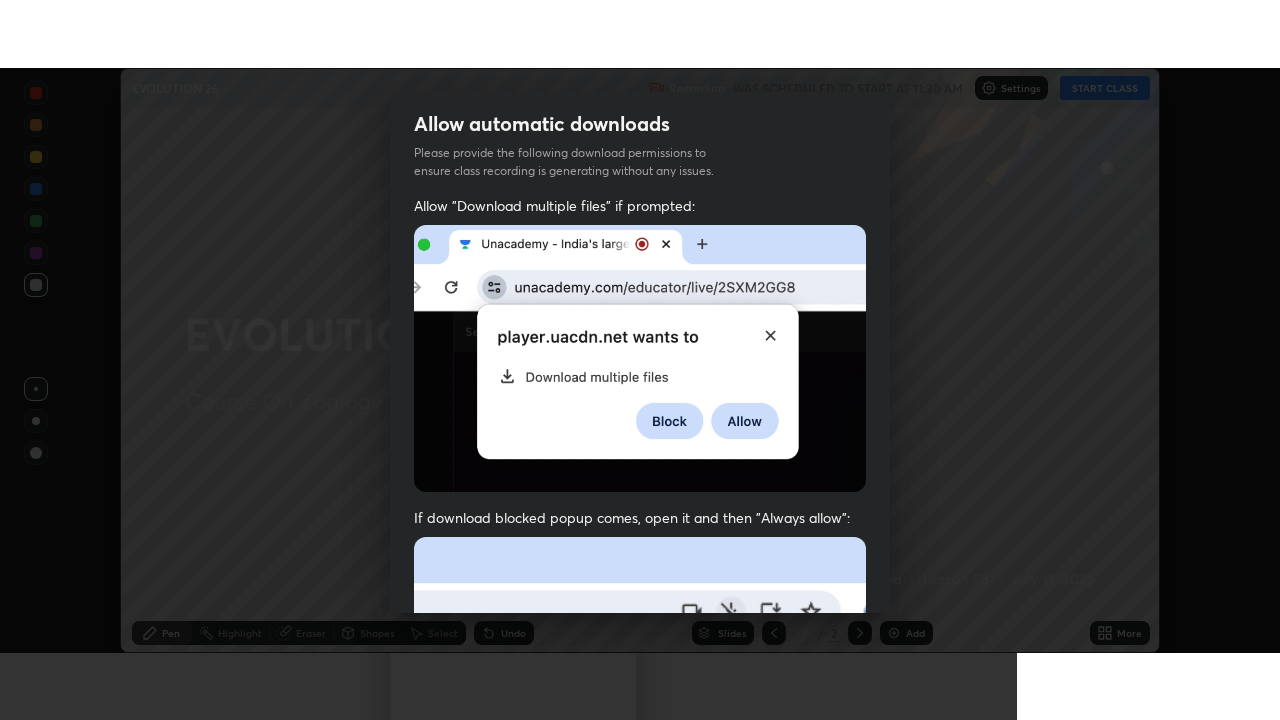 scroll, scrollTop: 456, scrollLeft: 0, axis: vertical 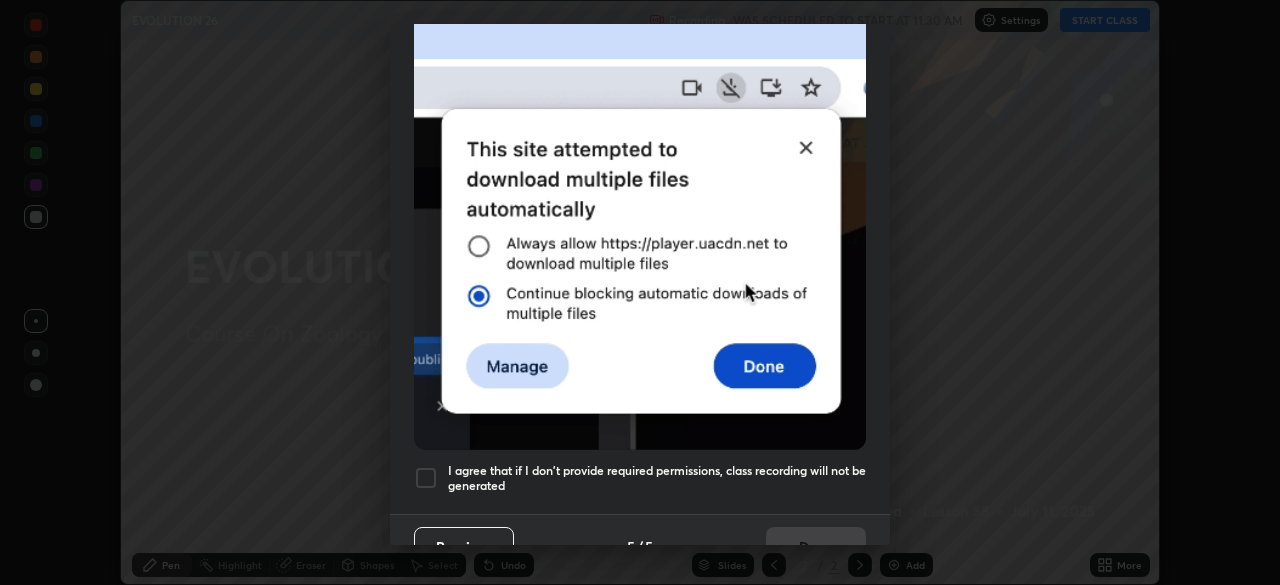 click at bounding box center (426, 478) 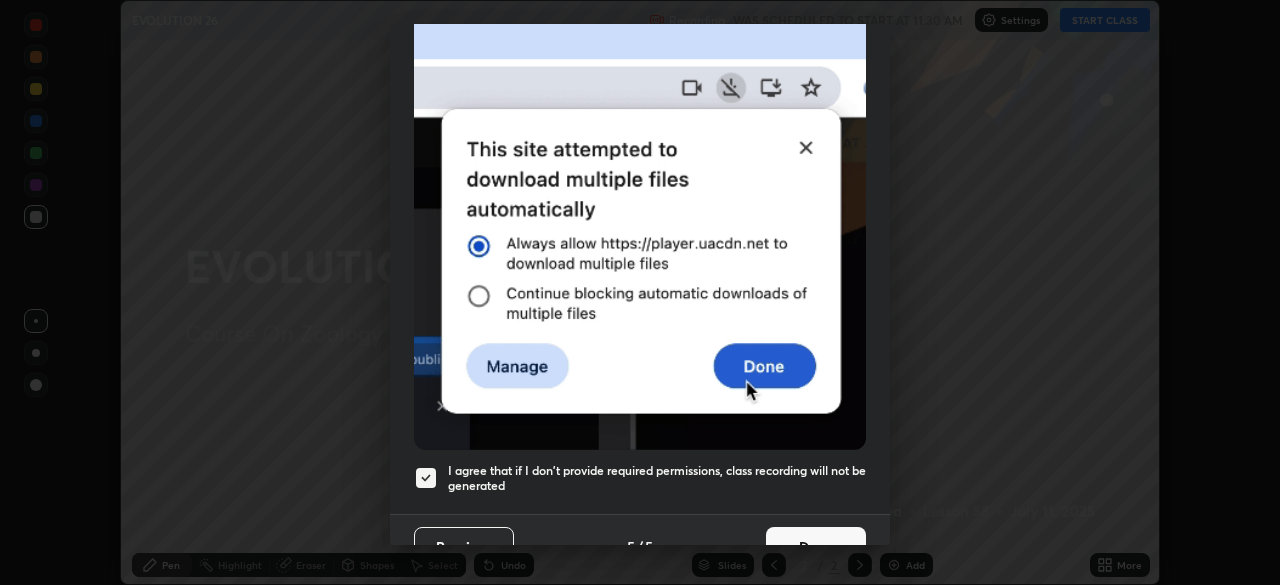 click on "Done" at bounding box center [816, 547] 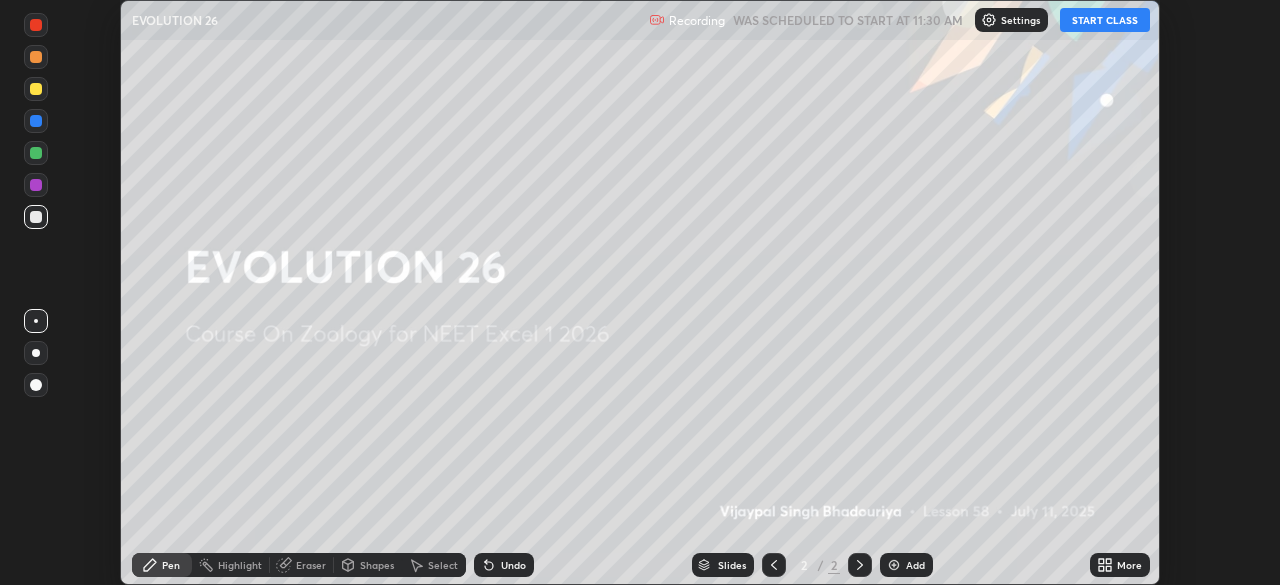 click on "START CLASS" at bounding box center [1105, 20] 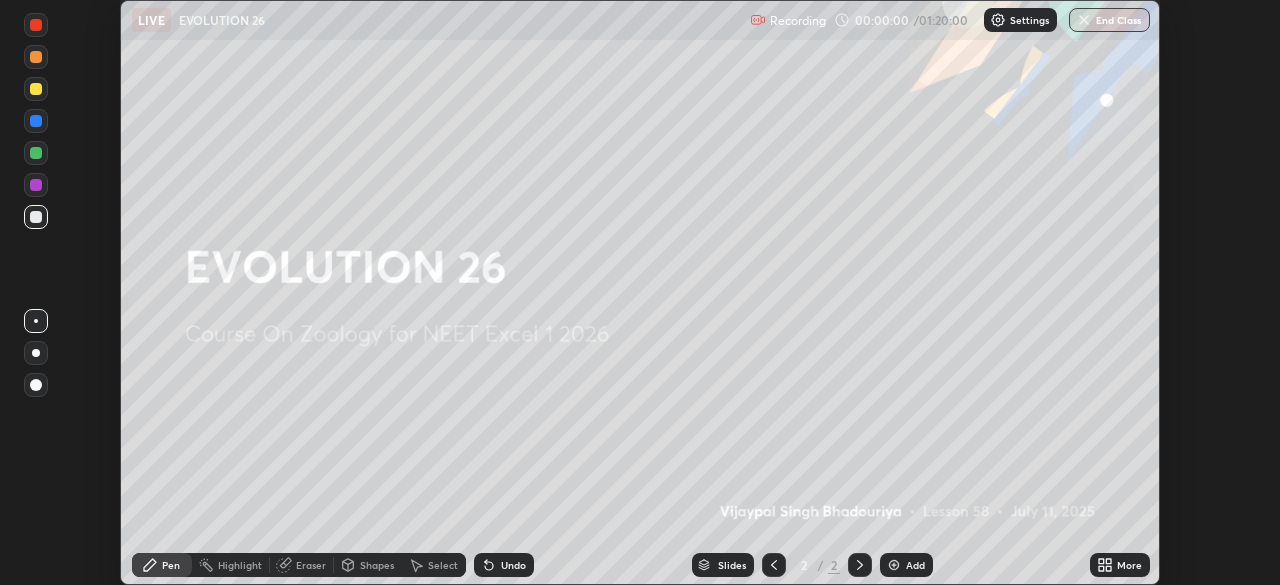 click 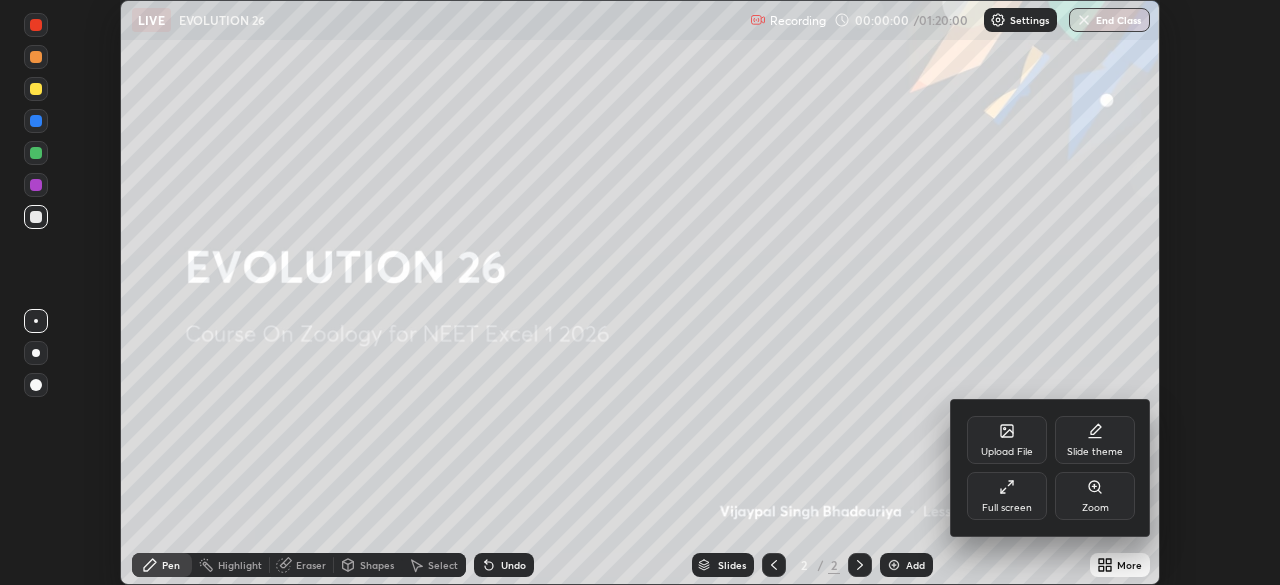 click on "Full screen" at bounding box center (1007, 496) 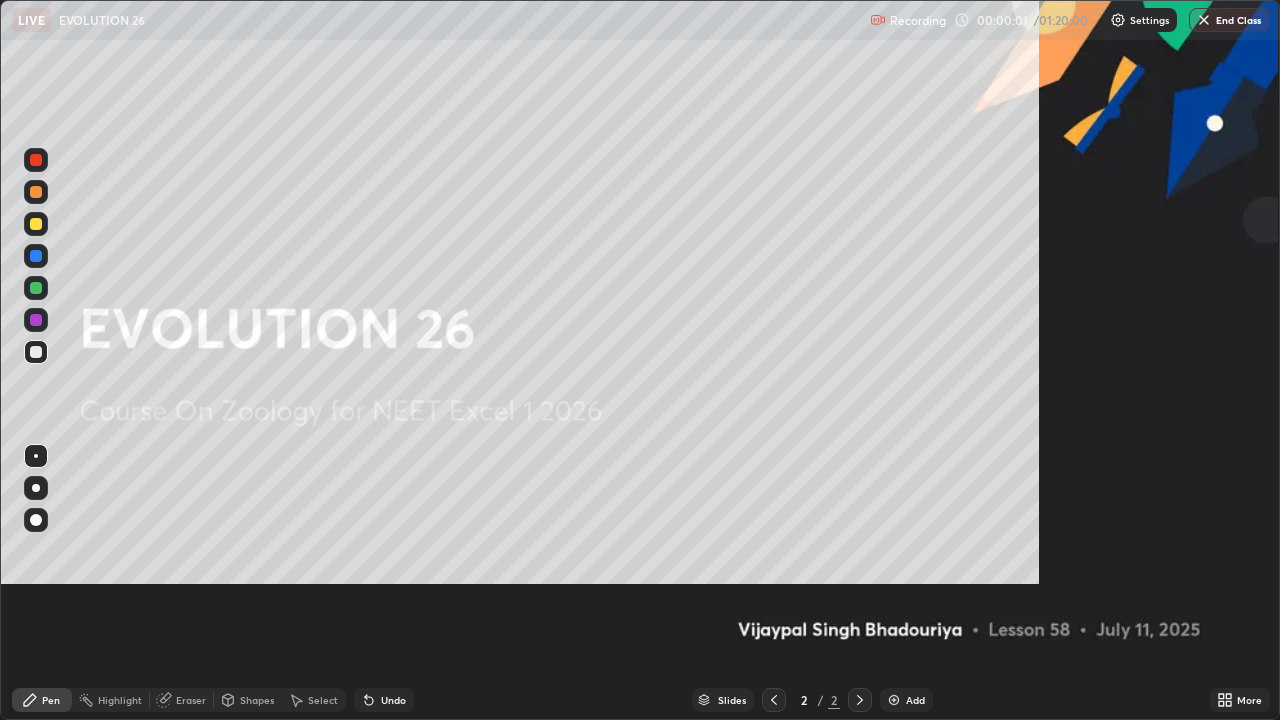 scroll, scrollTop: 99280, scrollLeft: 98720, axis: both 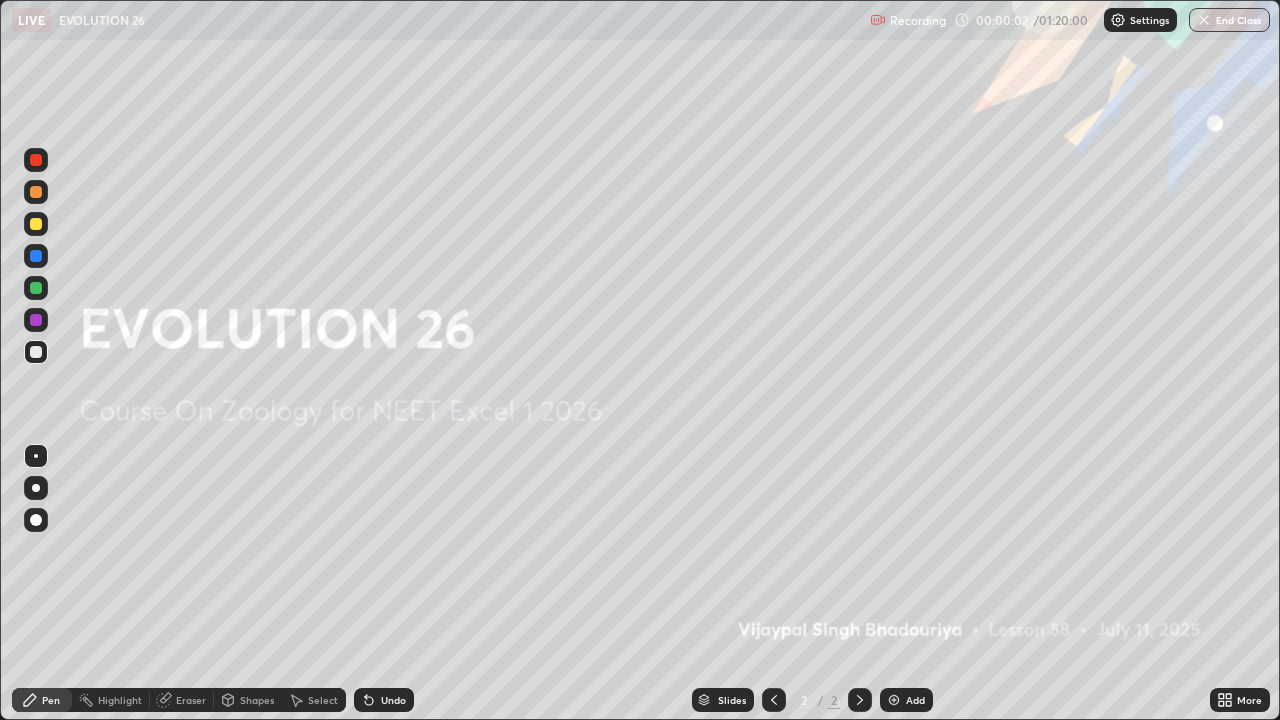 click at bounding box center [894, 700] 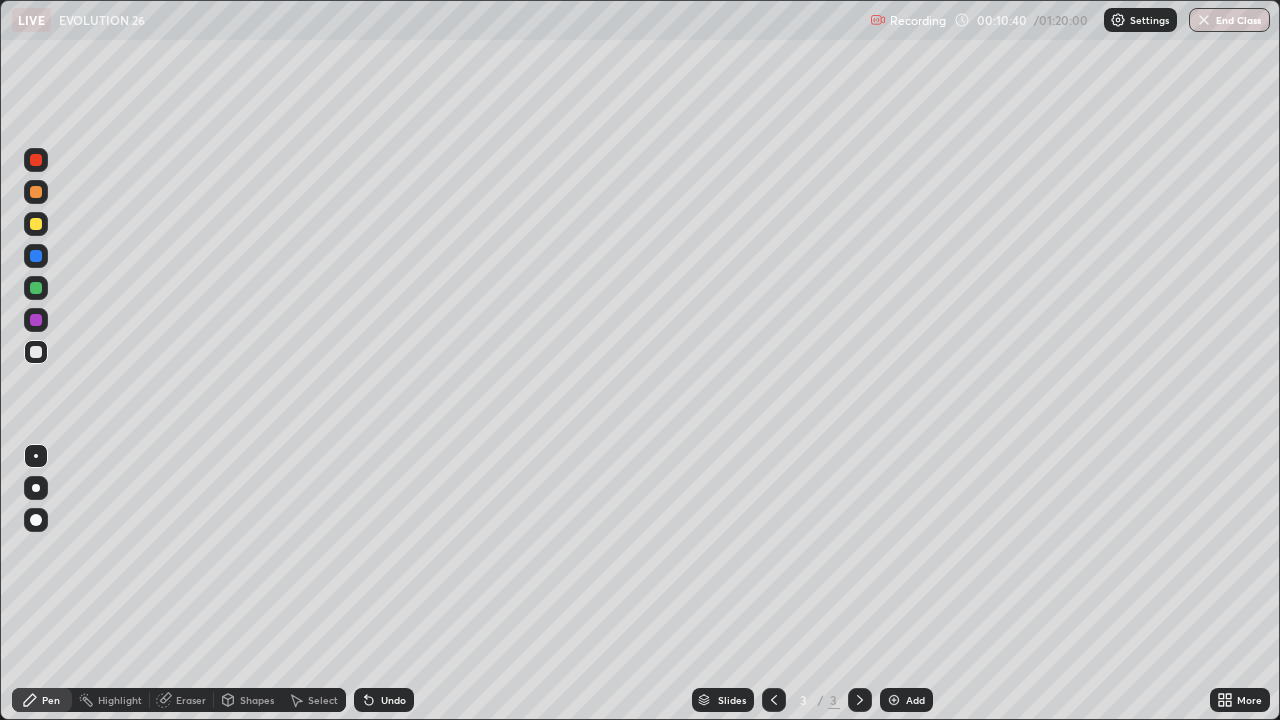click on "Undo" at bounding box center [393, 700] 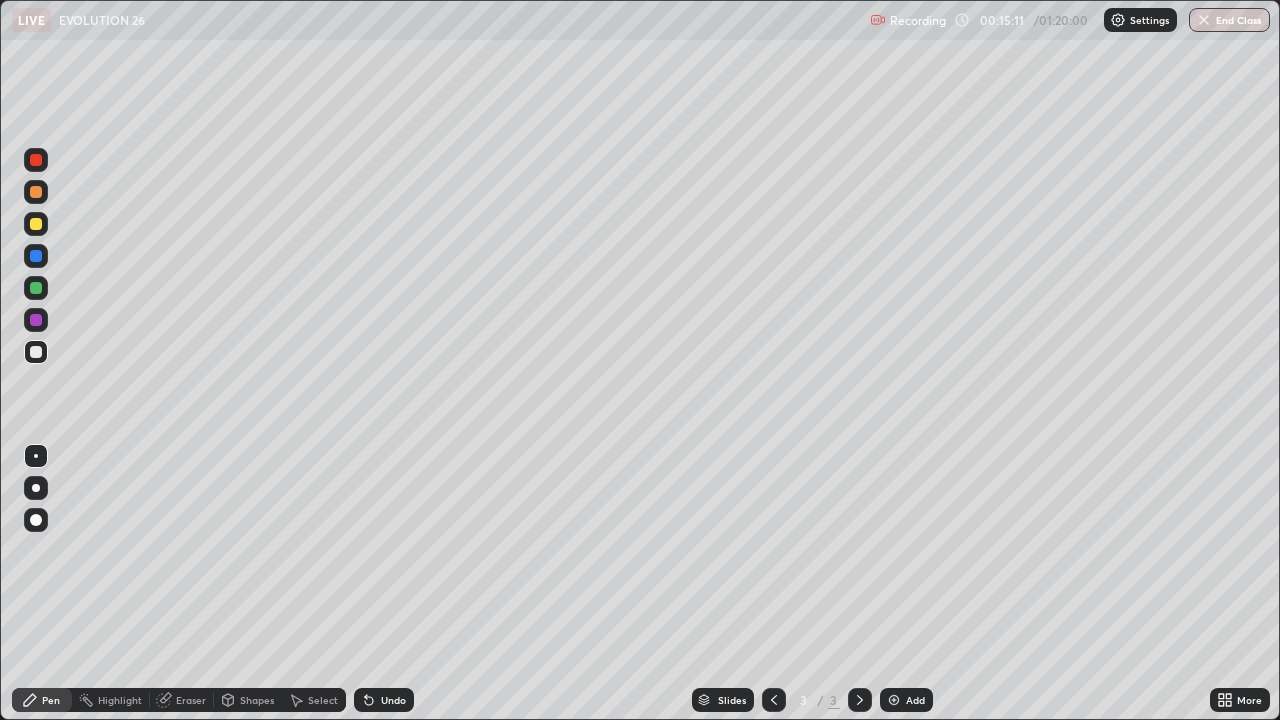 click at bounding box center (894, 700) 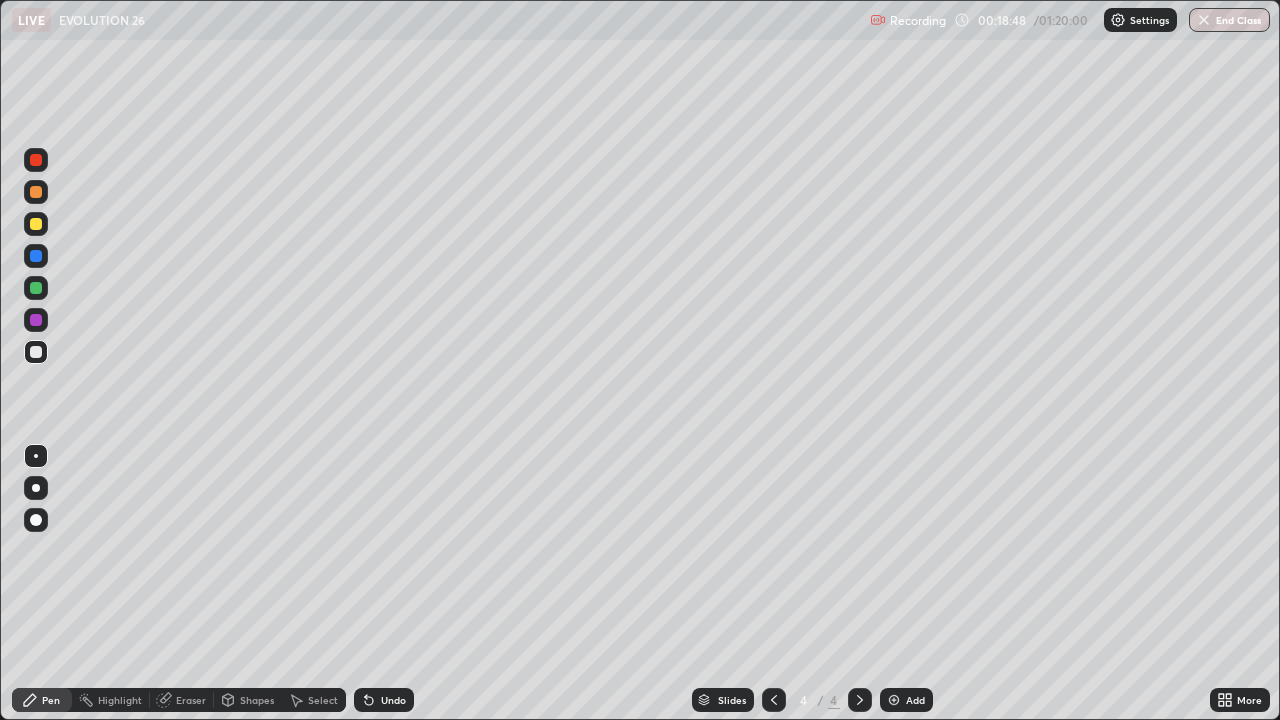 click 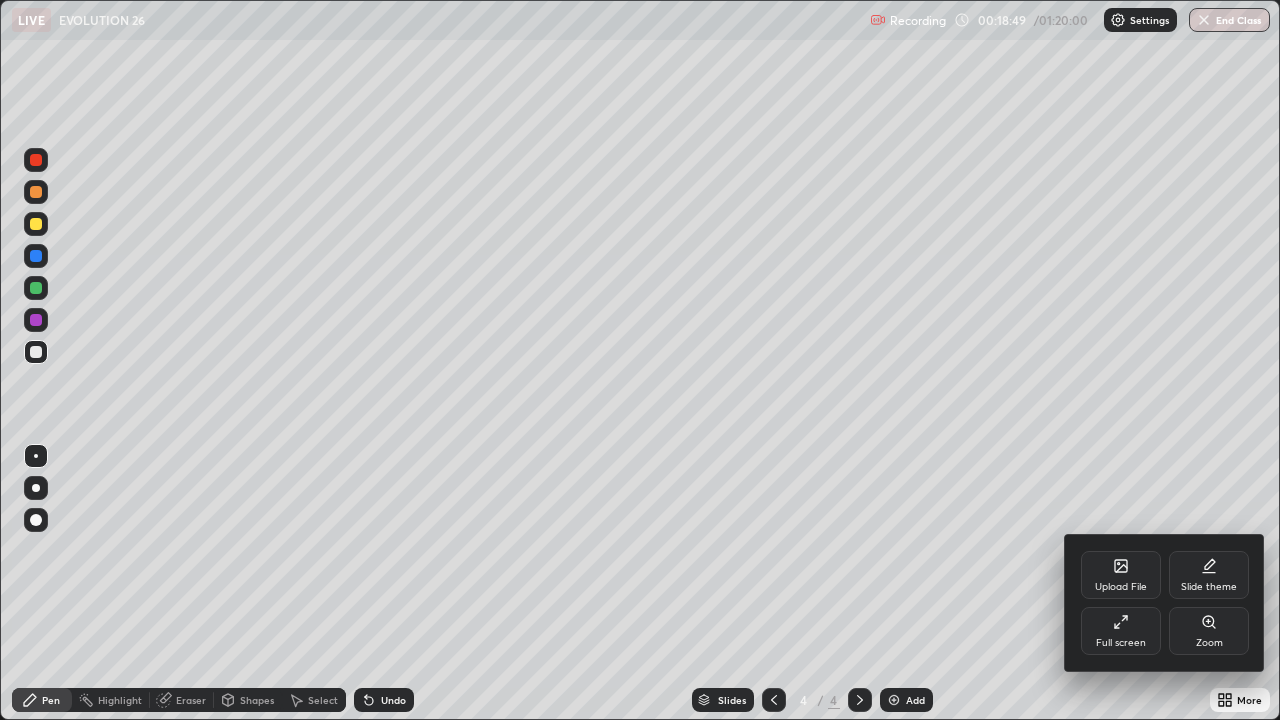 click on "Full screen" at bounding box center [1121, 643] 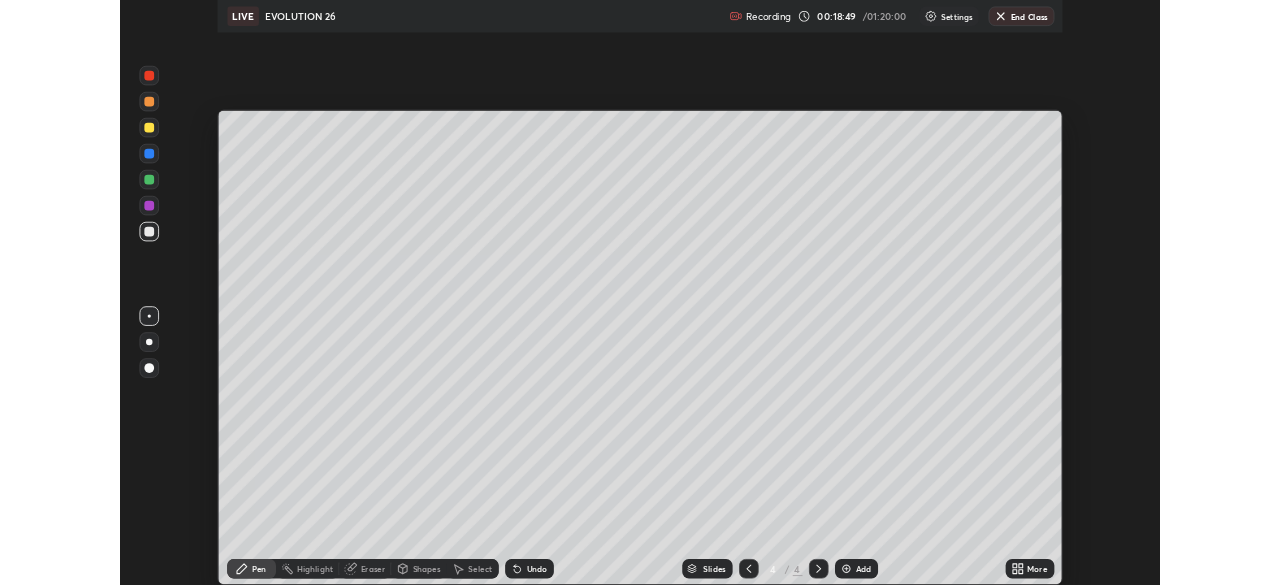 scroll, scrollTop: 585, scrollLeft: 1280, axis: both 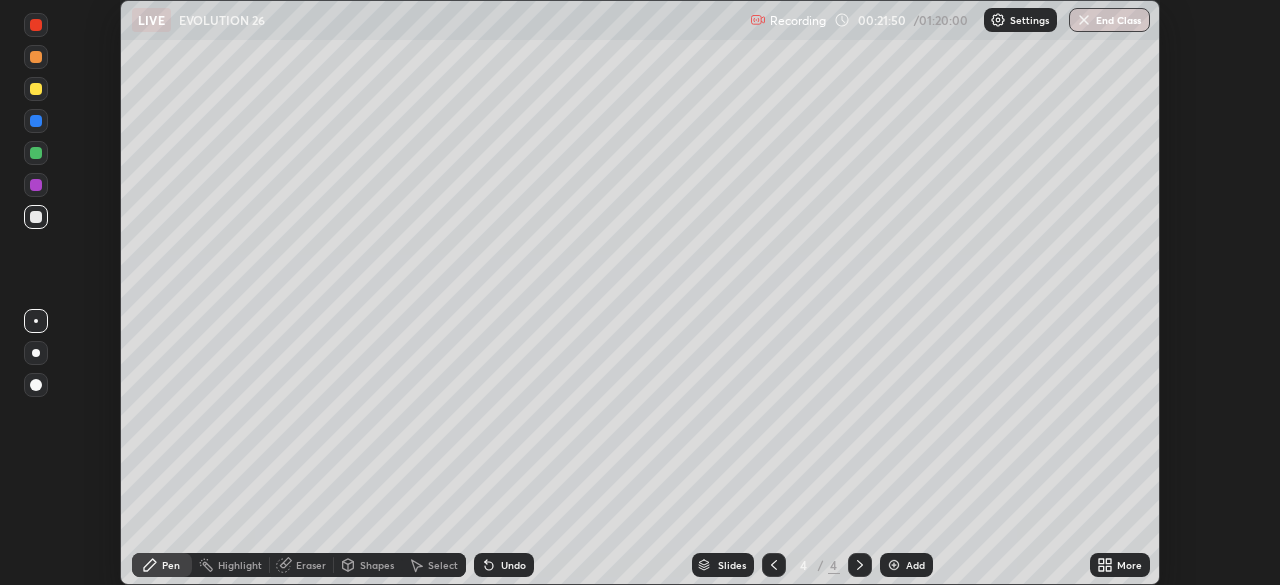 click 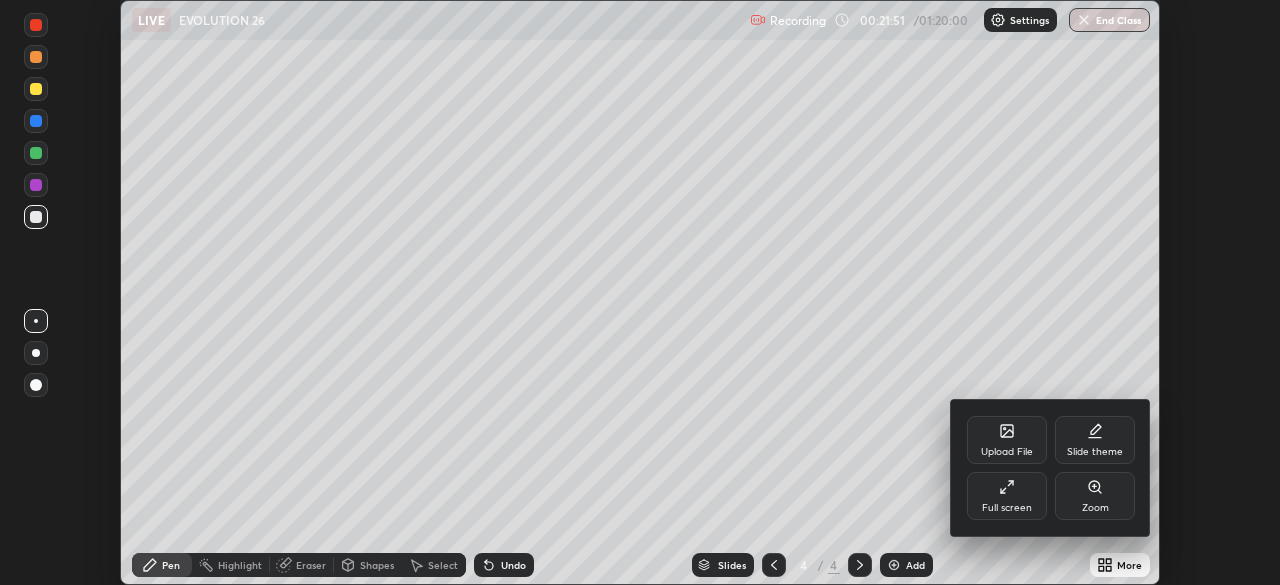 click on "Full screen" at bounding box center [1007, 496] 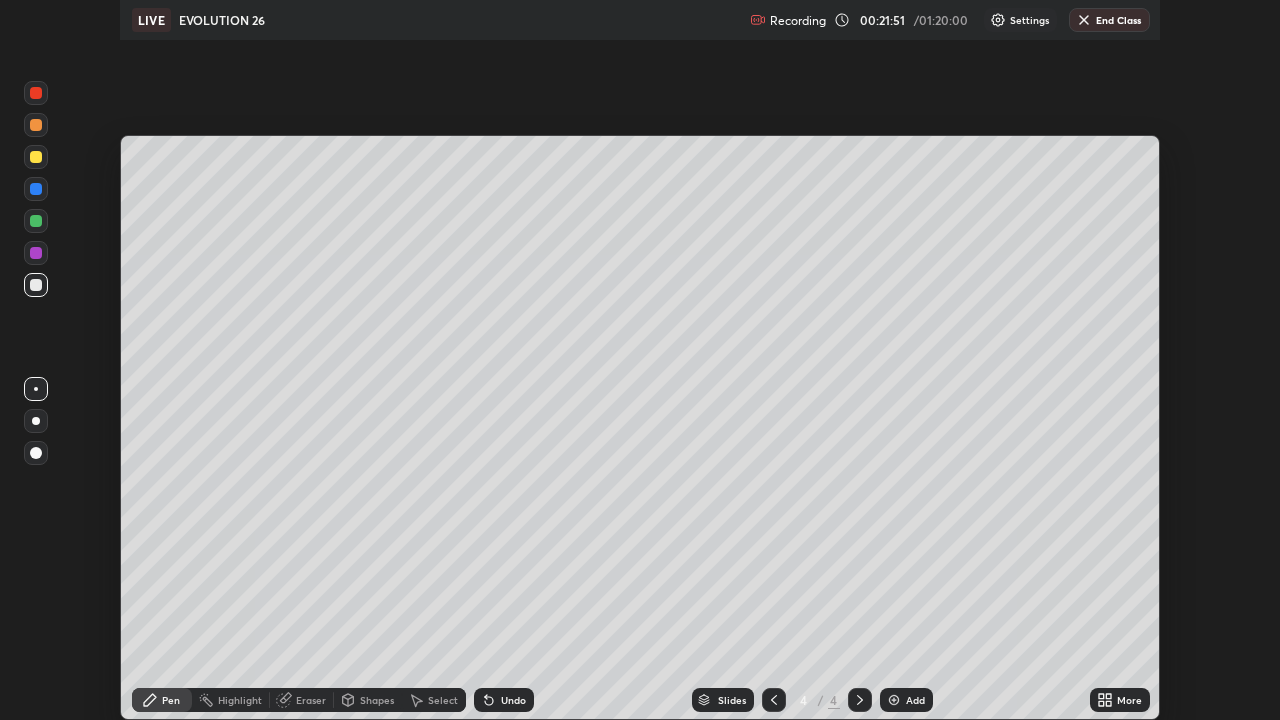 scroll, scrollTop: 99280, scrollLeft: 98720, axis: both 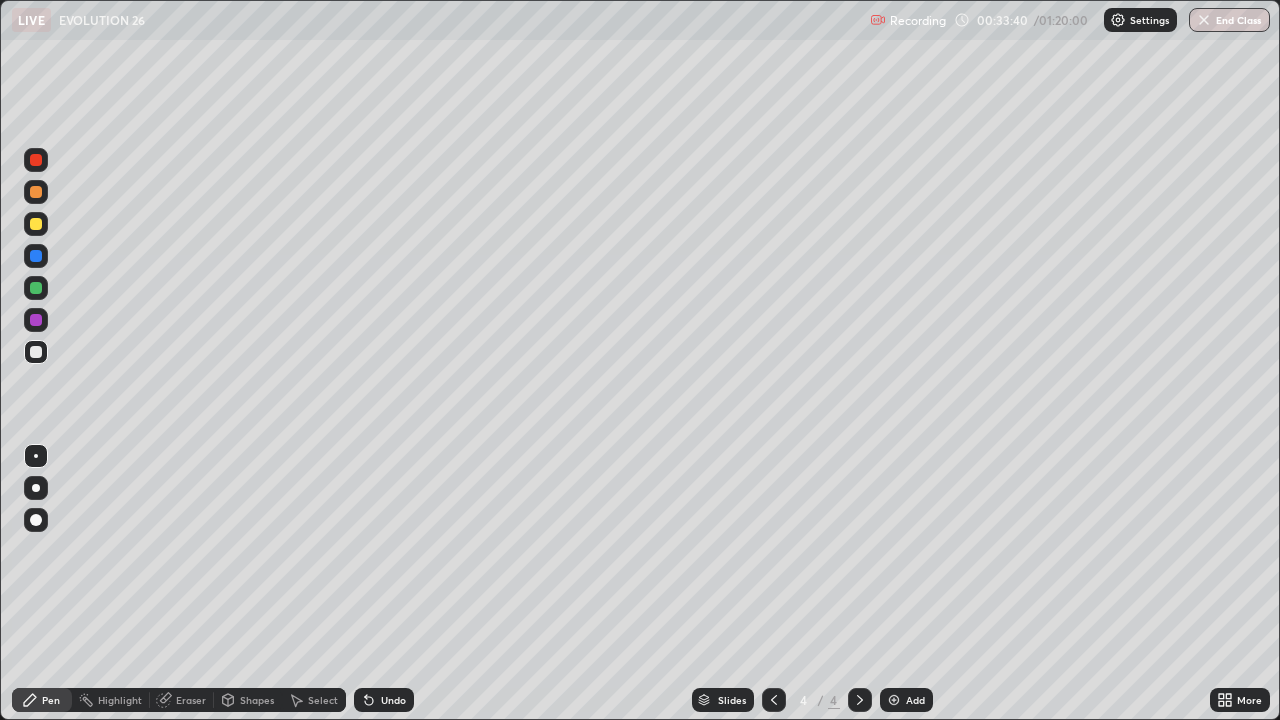click 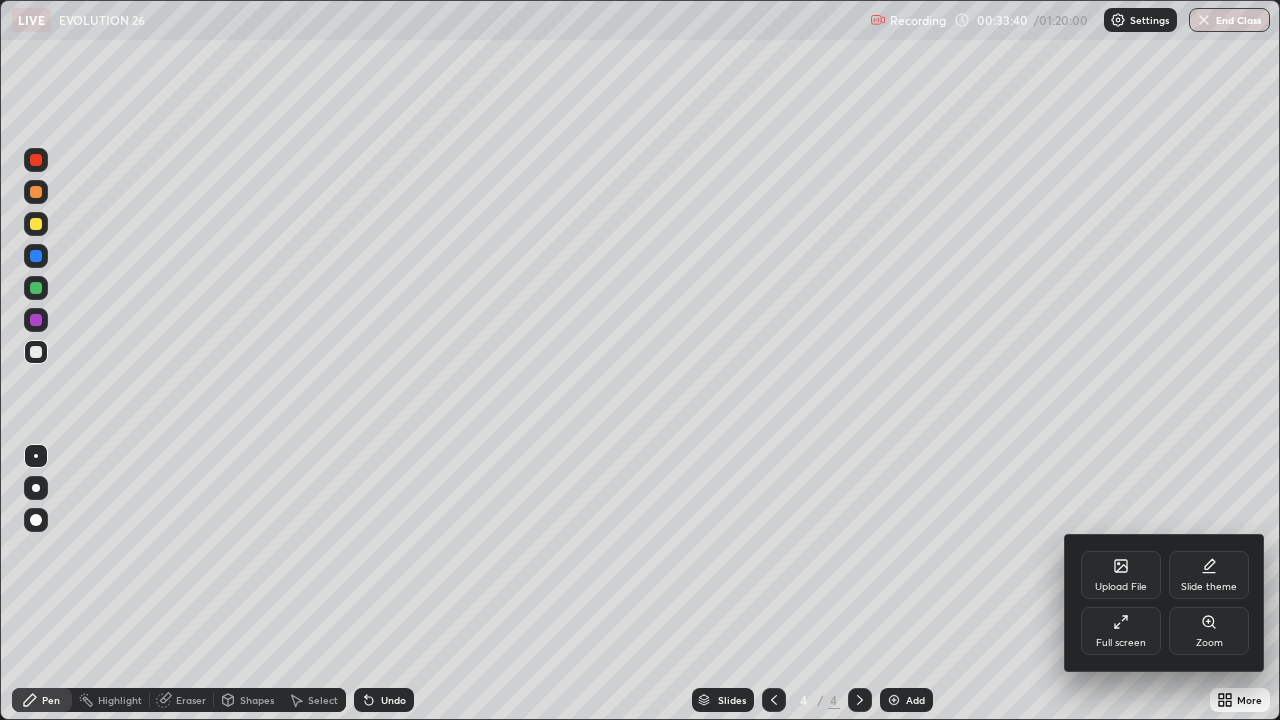 click on "Upload File" at bounding box center (1121, 587) 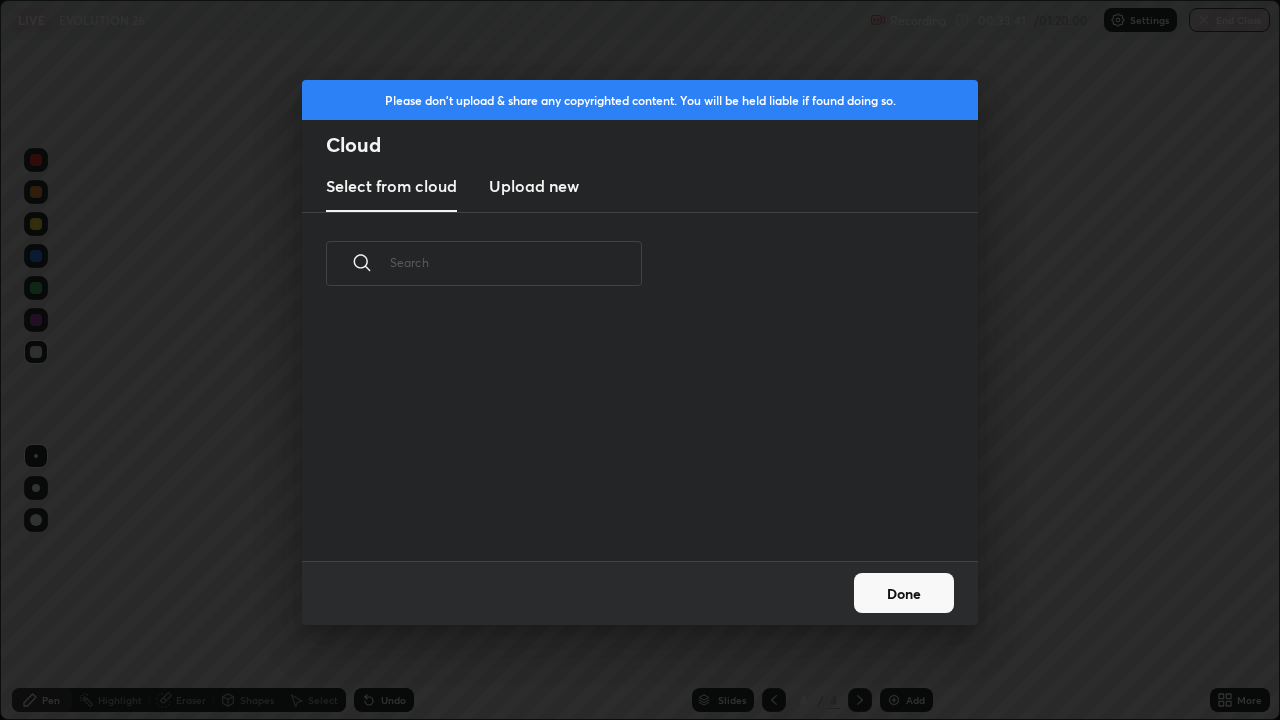 scroll, scrollTop: 7, scrollLeft: 11, axis: both 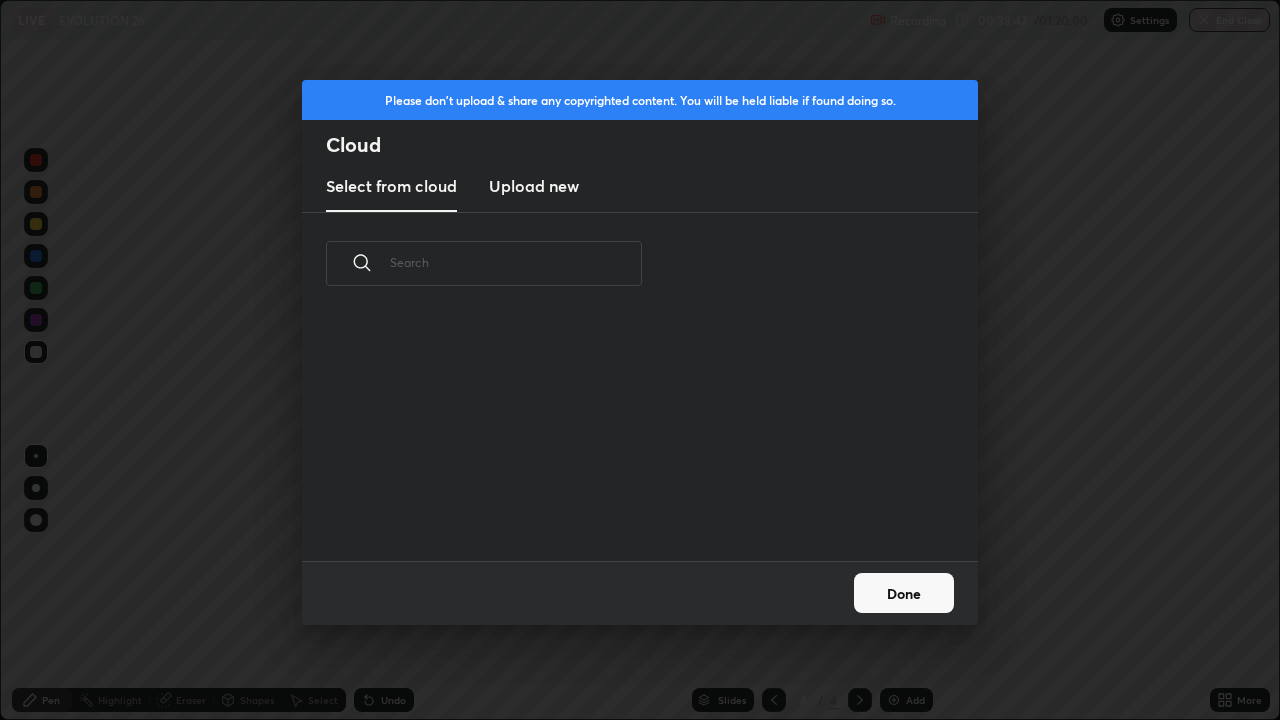click on "Done" at bounding box center [904, 593] 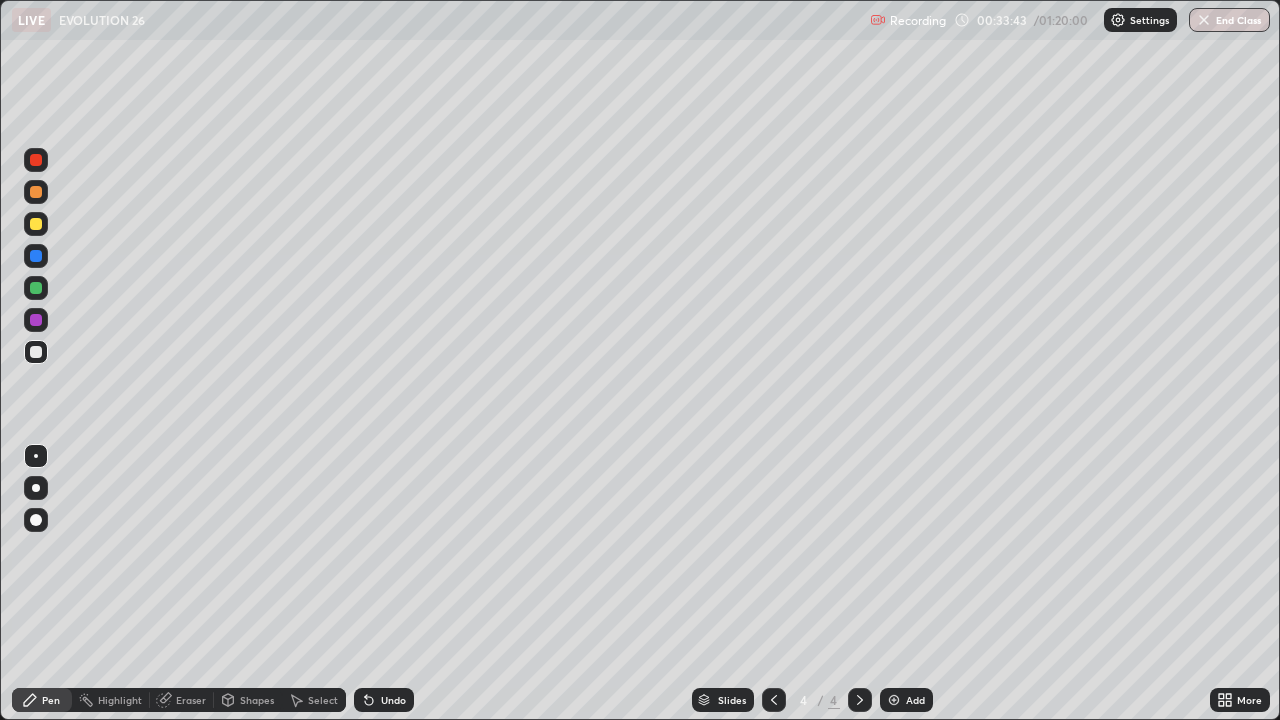 click 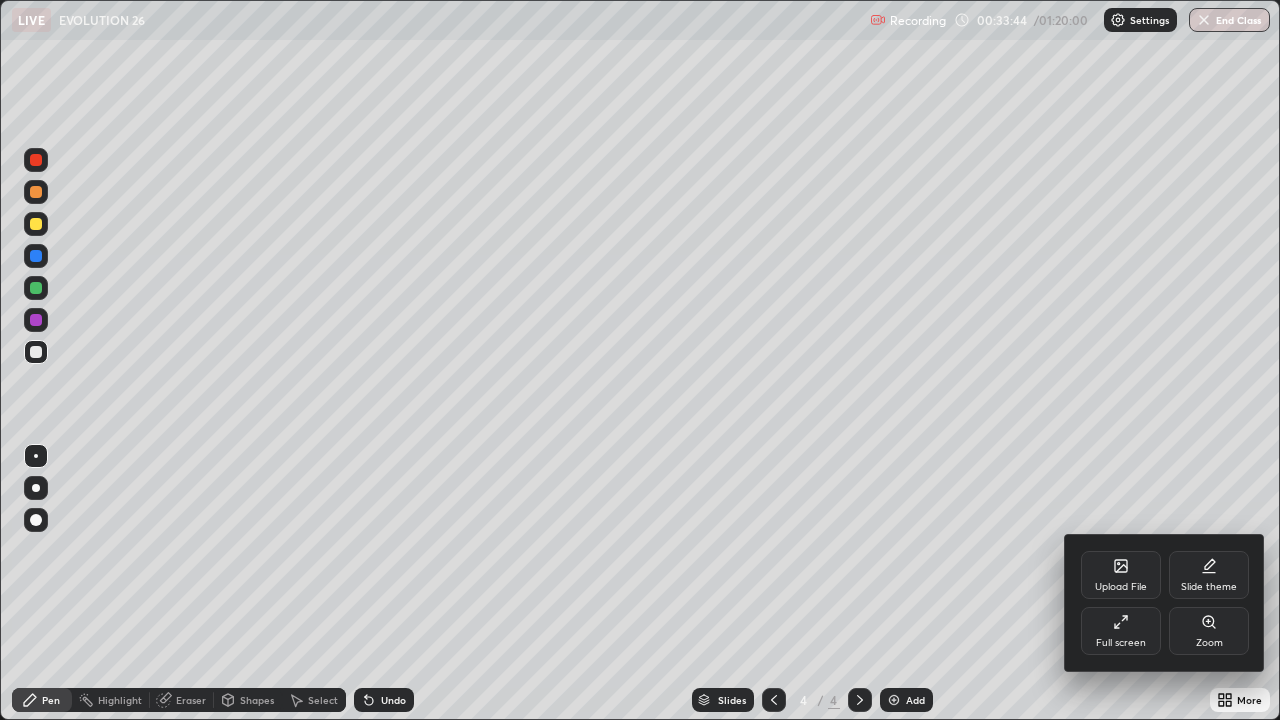 click on "Full screen" at bounding box center [1121, 643] 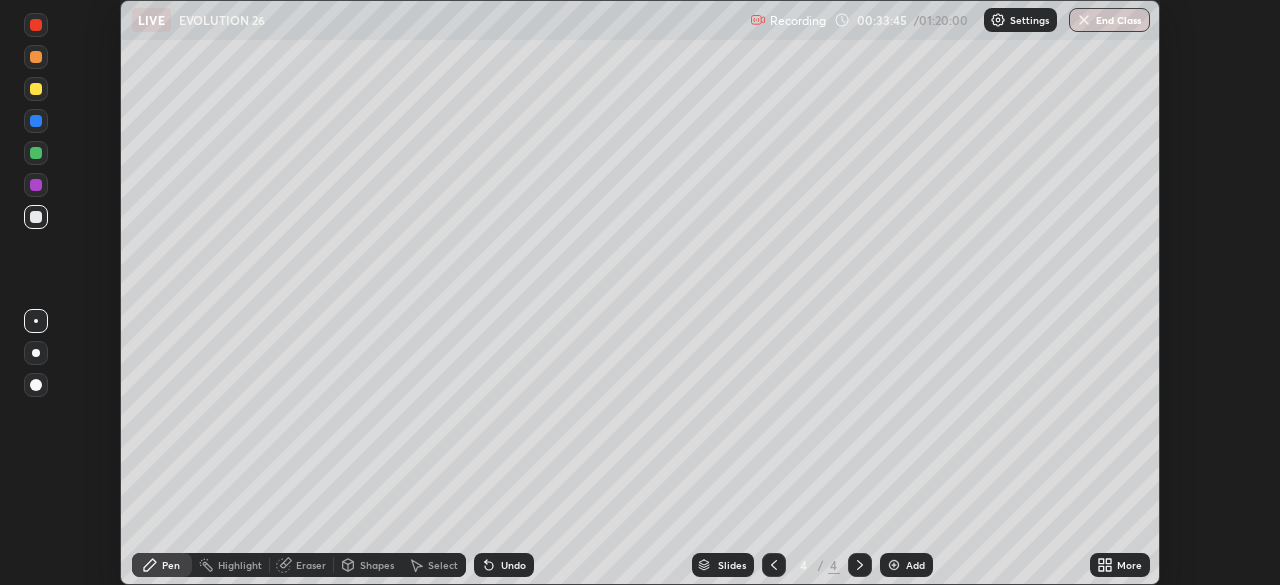 scroll, scrollTop: 585, scrollLeft: 1280, axis: both 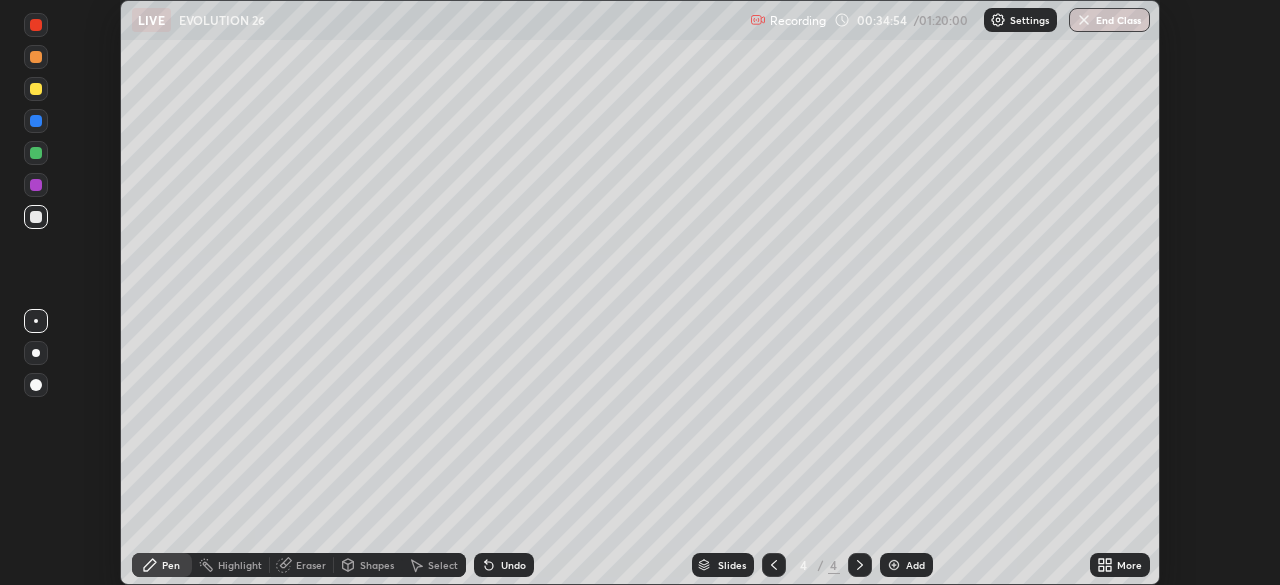 click 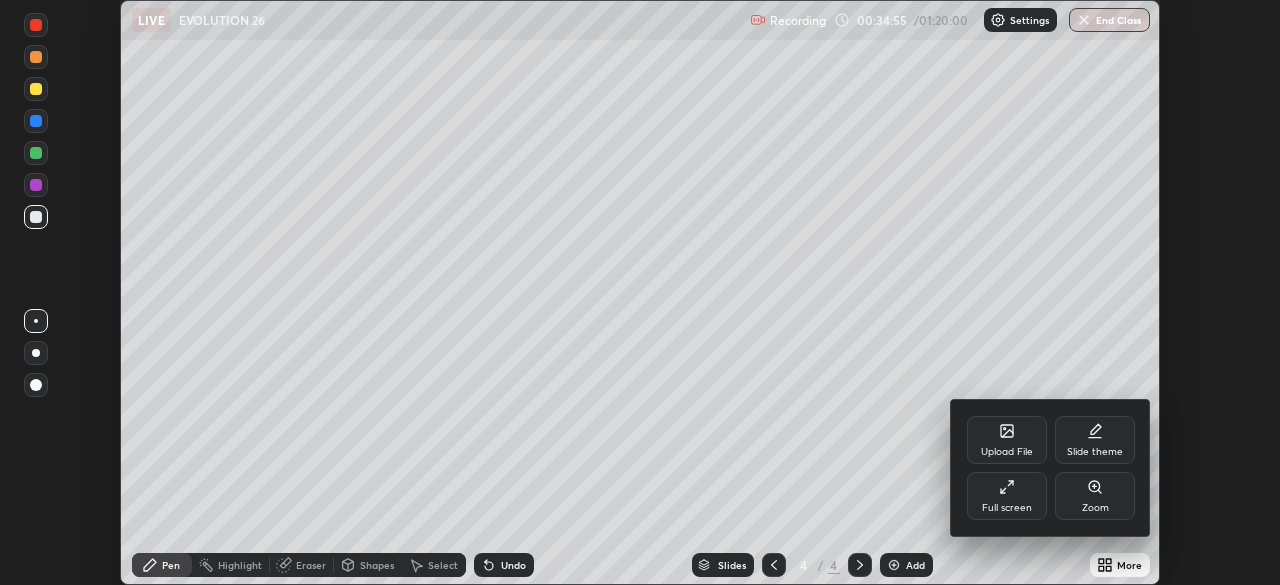 click on "Full screen" at bounding box center (1007, 508) 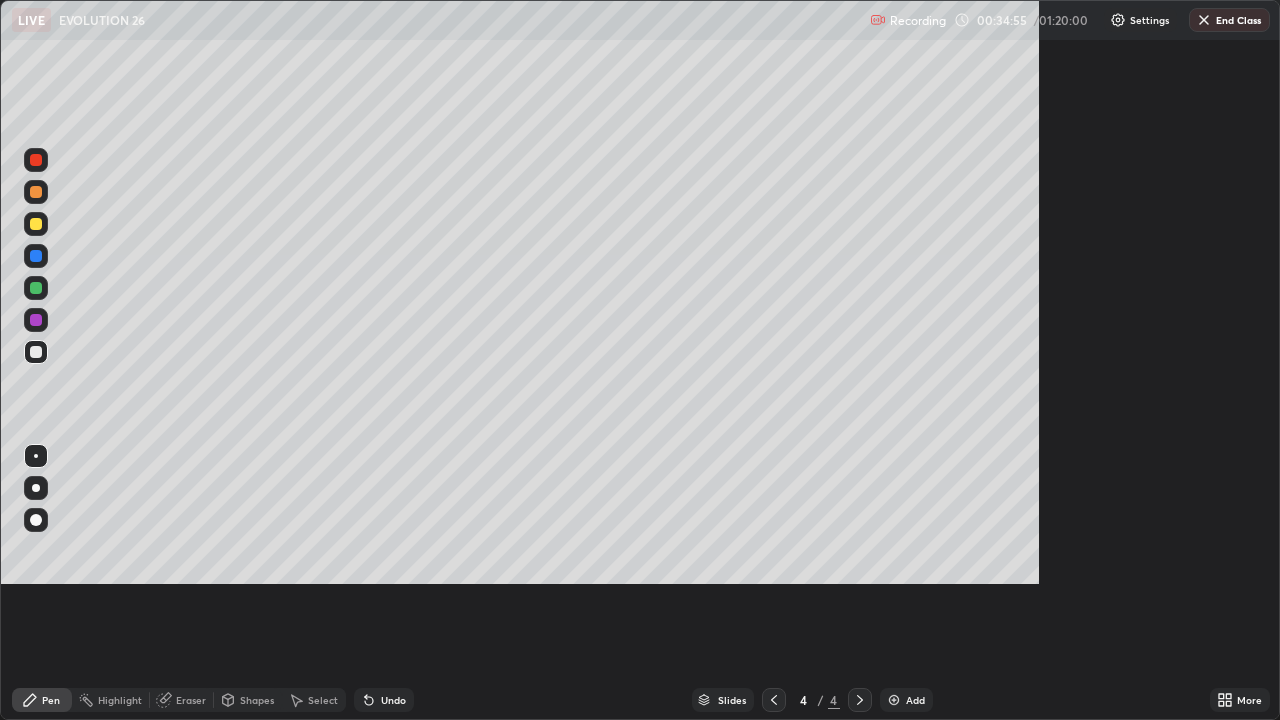 scroll, scrollTop: 99280, scrollLeft: 98720, axis: both 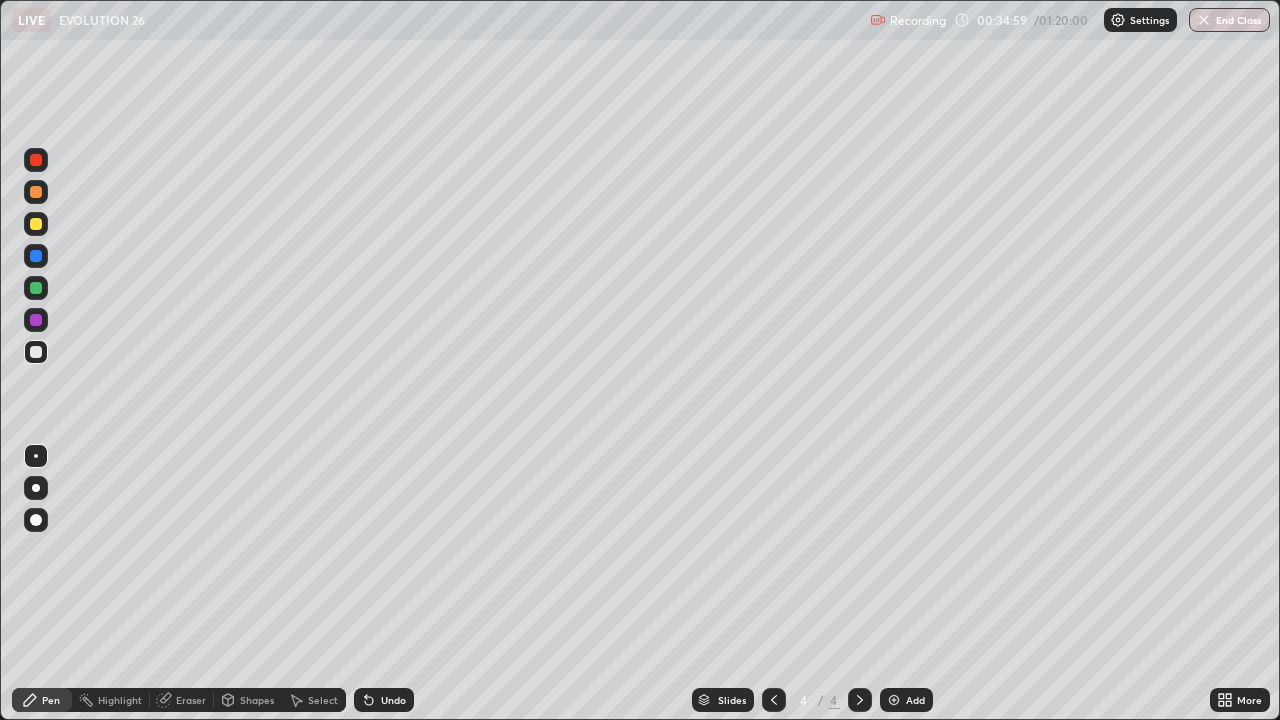 click on "Add" at bounding box center [906, 700] 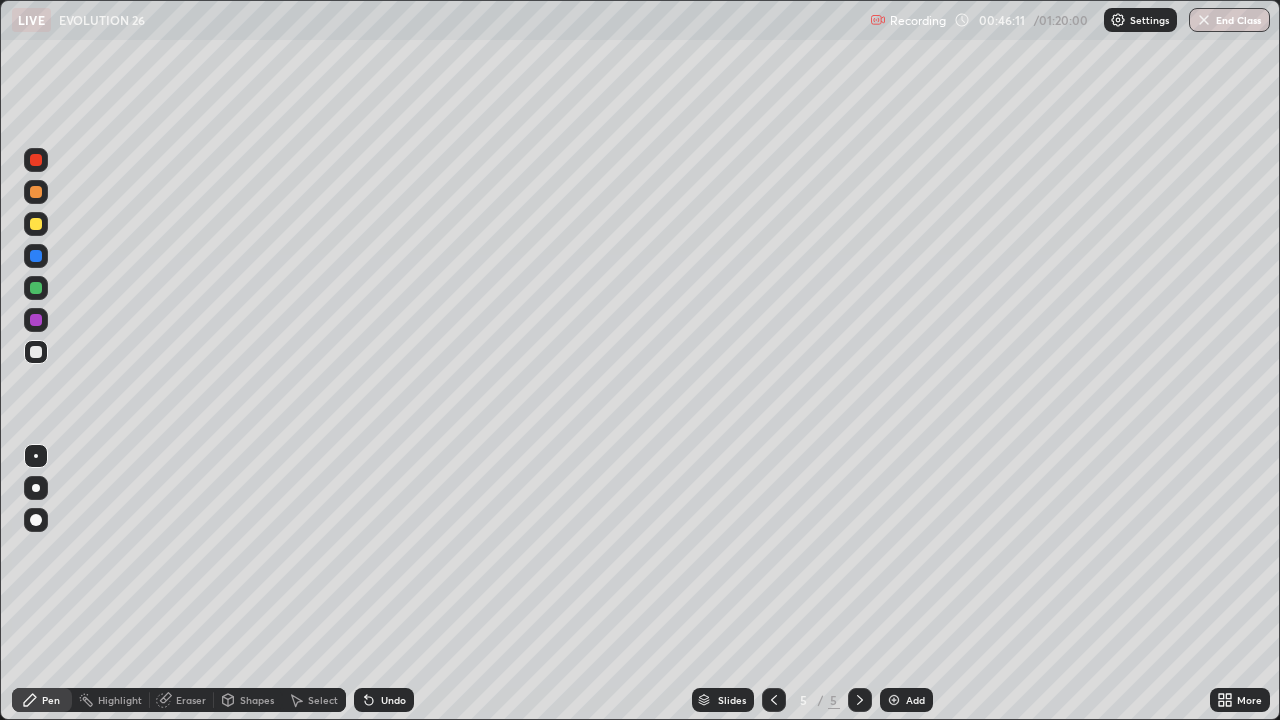 click at bounding box center (894, 700) 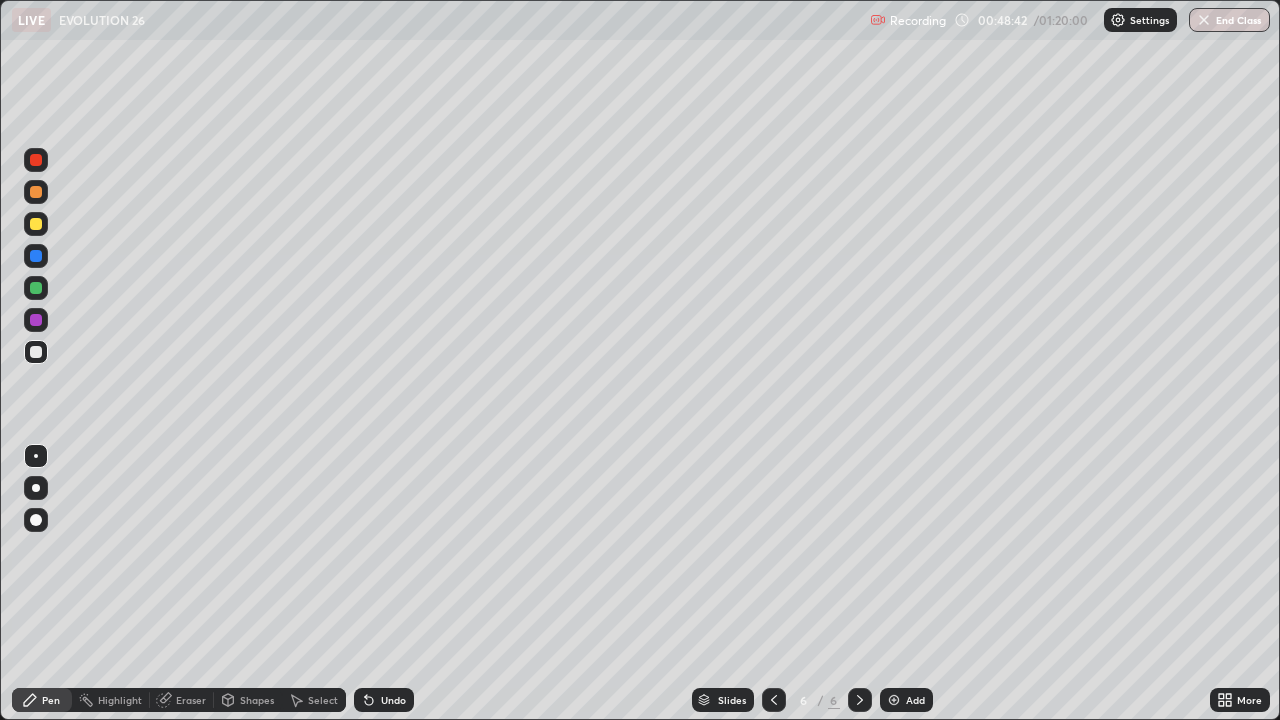 click 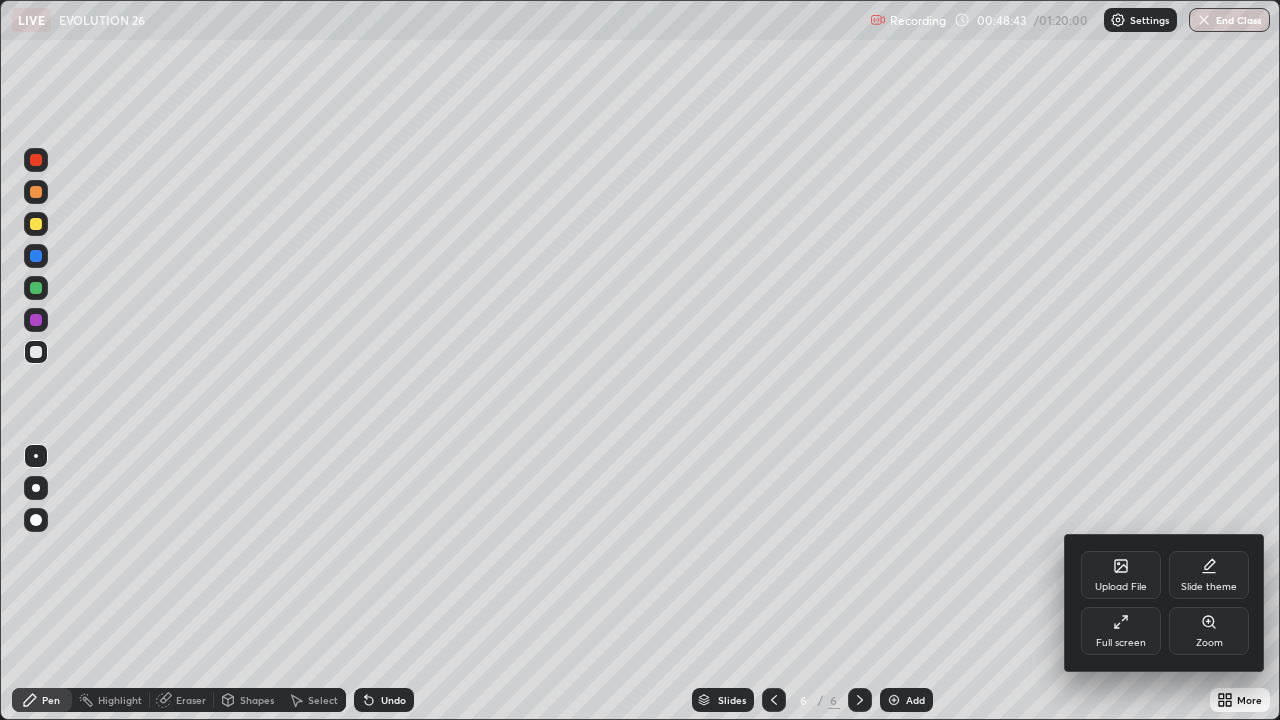 click on "Full screen" at bounding box center [1121, 631] 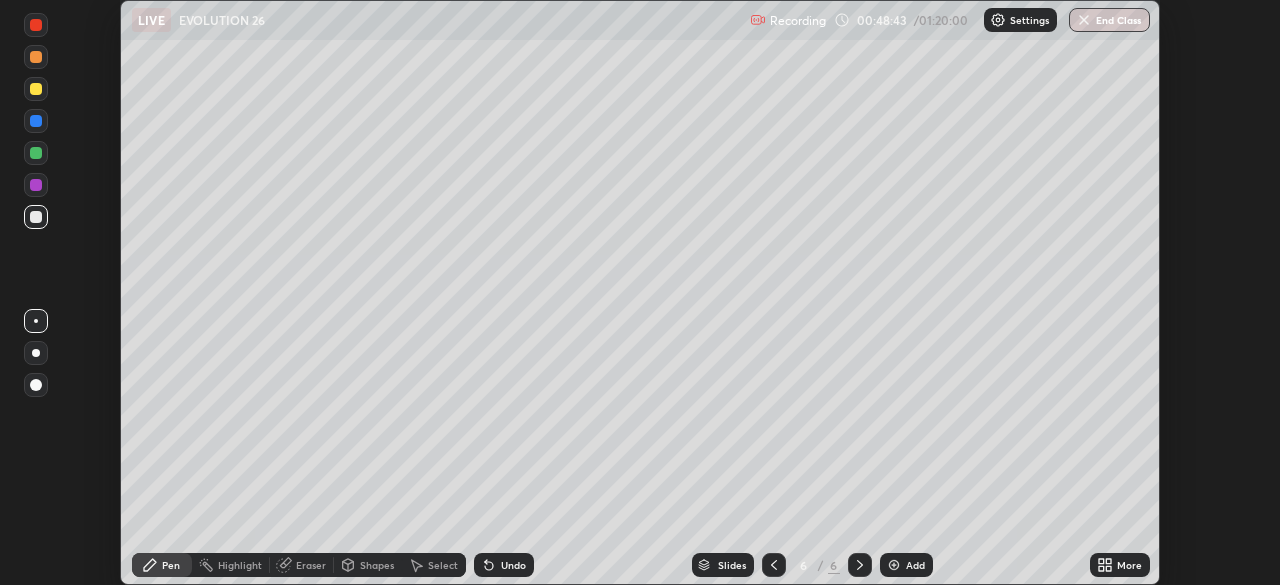 scroll, scrollTop: 585, scrollLeft: 1280, axis: both 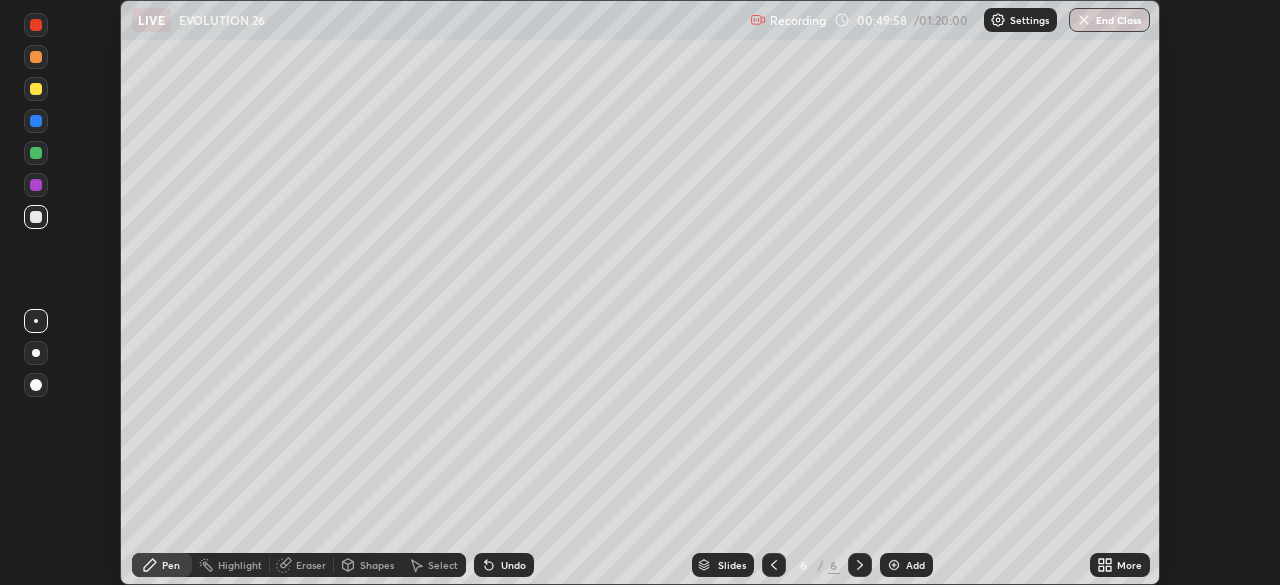 click 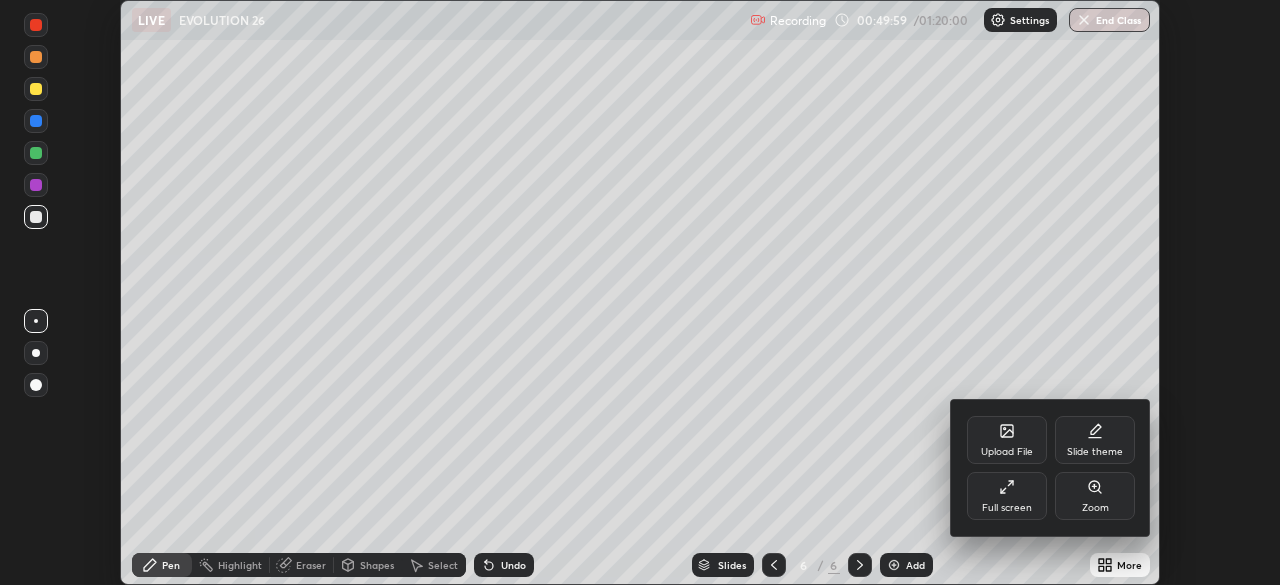 click on "Full screen" at bounding box center (1007, 496) 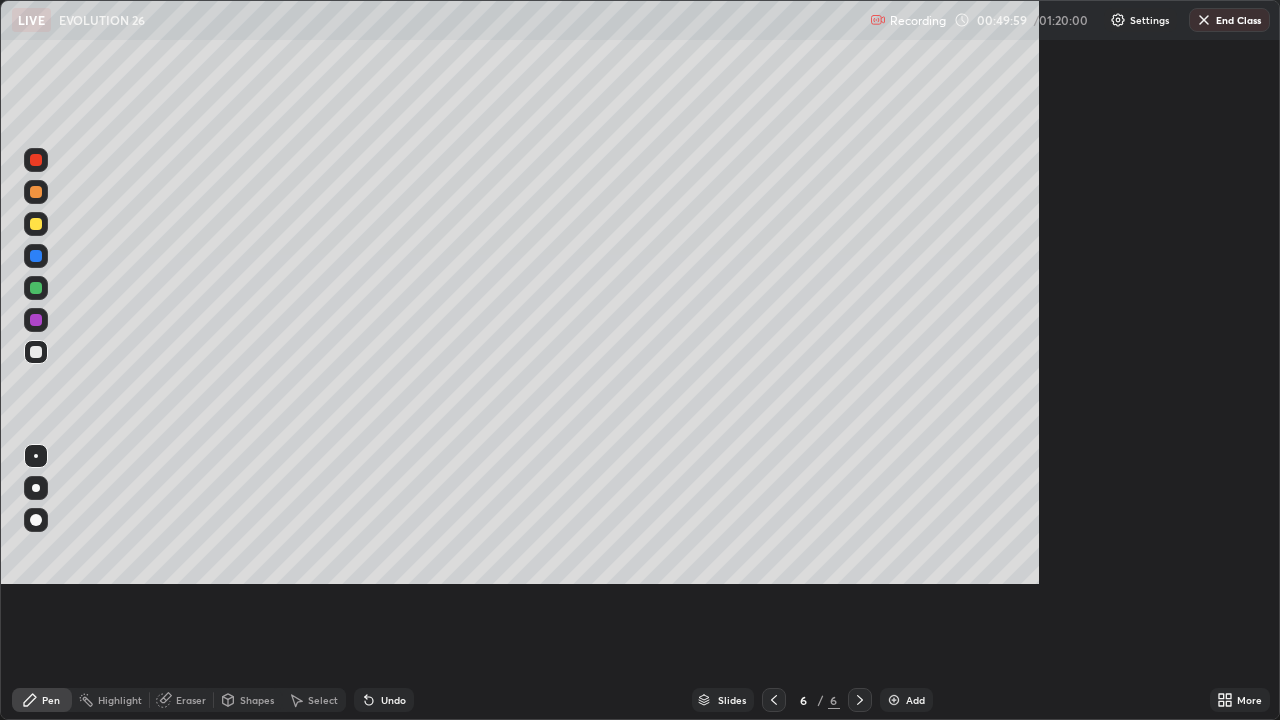 scroll, scrollTop: 99280, scrollLeft: 98720, axis: both 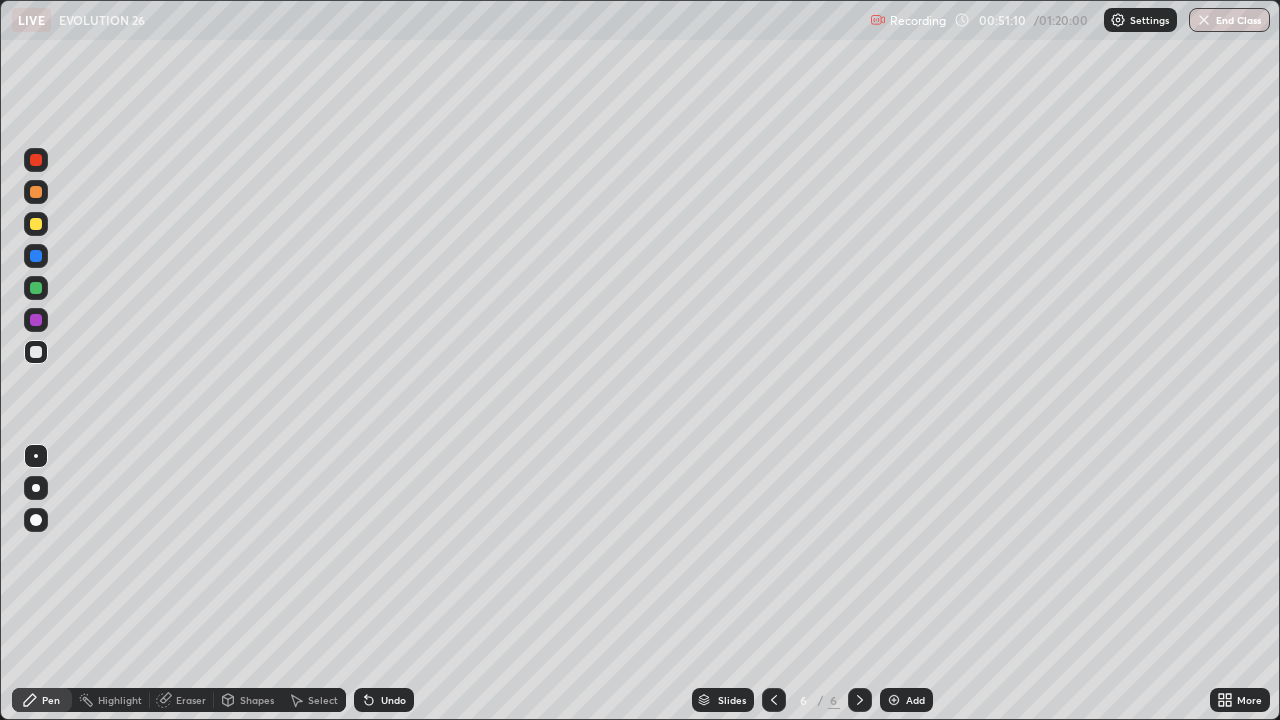 click at bounding box center (894, 700) 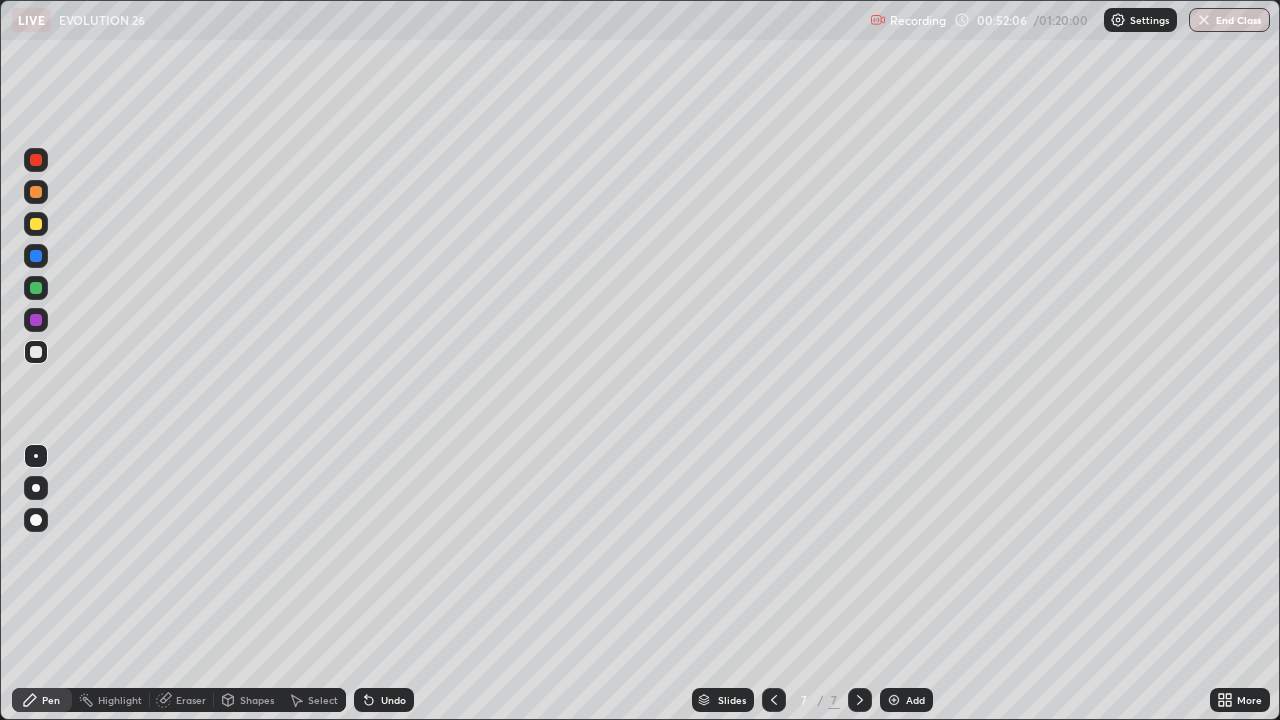 click at bounding box center (36, 224) 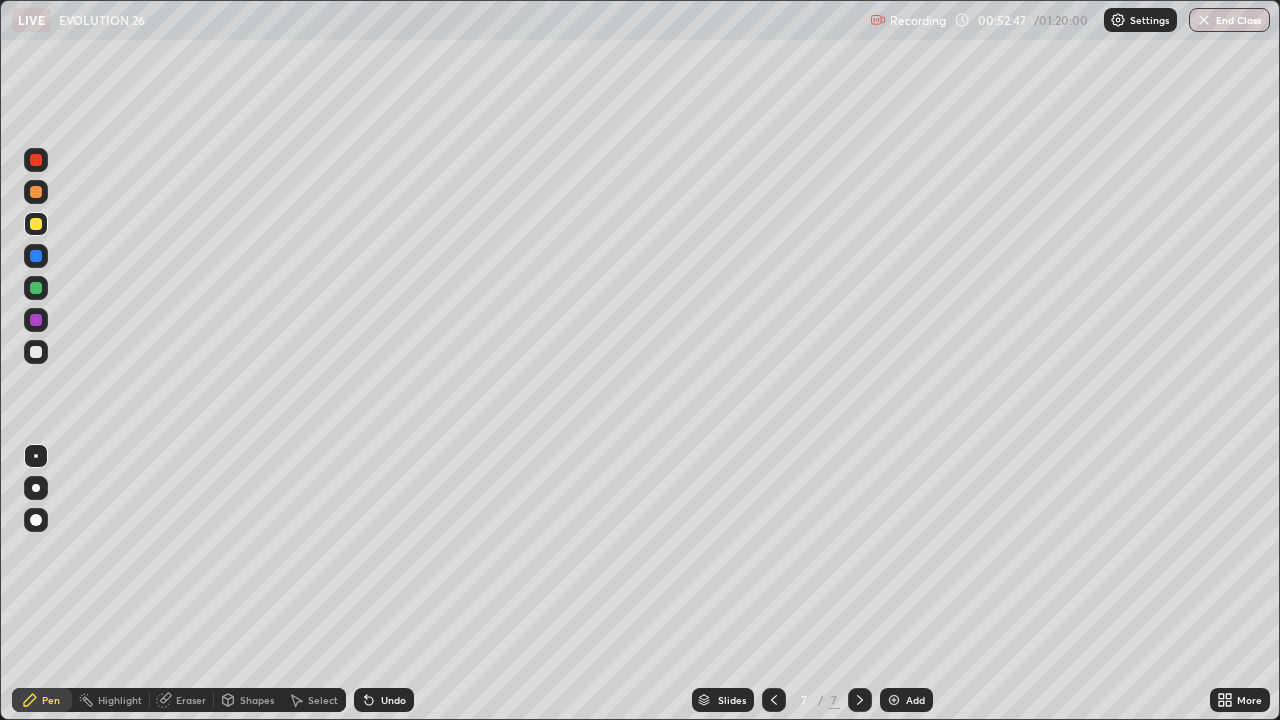 click on "More" at bounding box center (1240, 700) 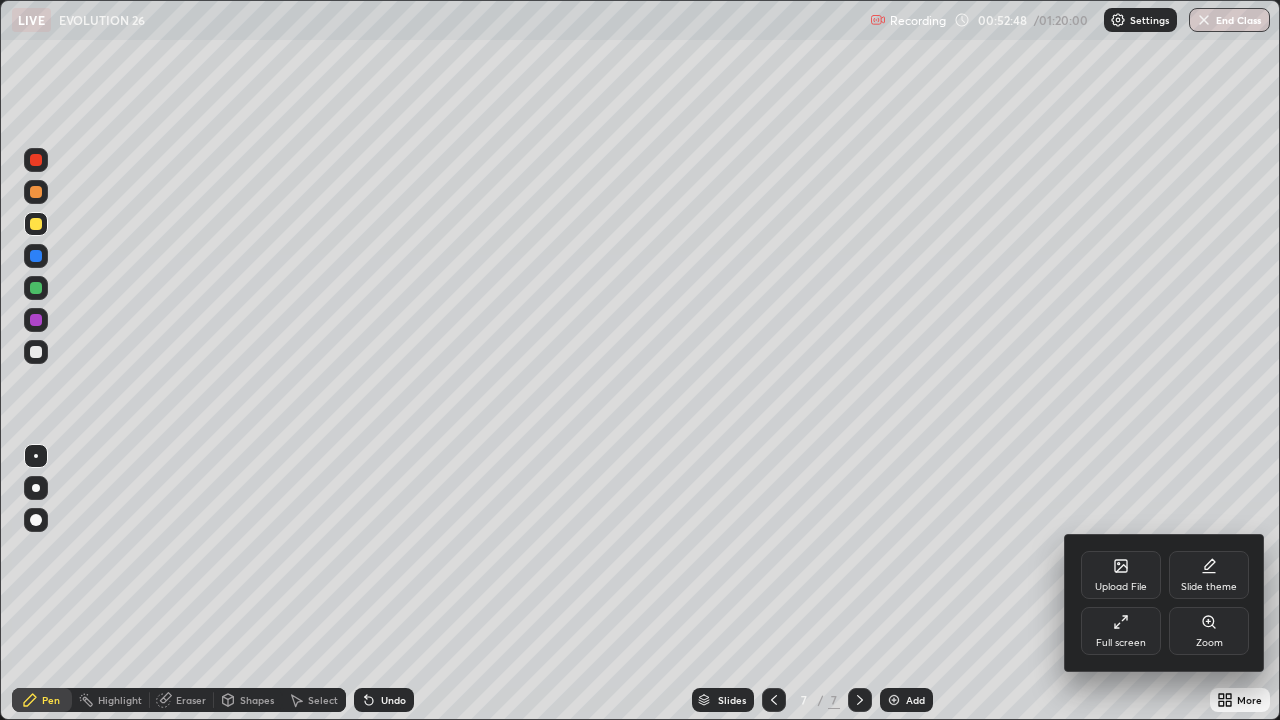 click on "Full screen" at bounding box center (1121, 631) 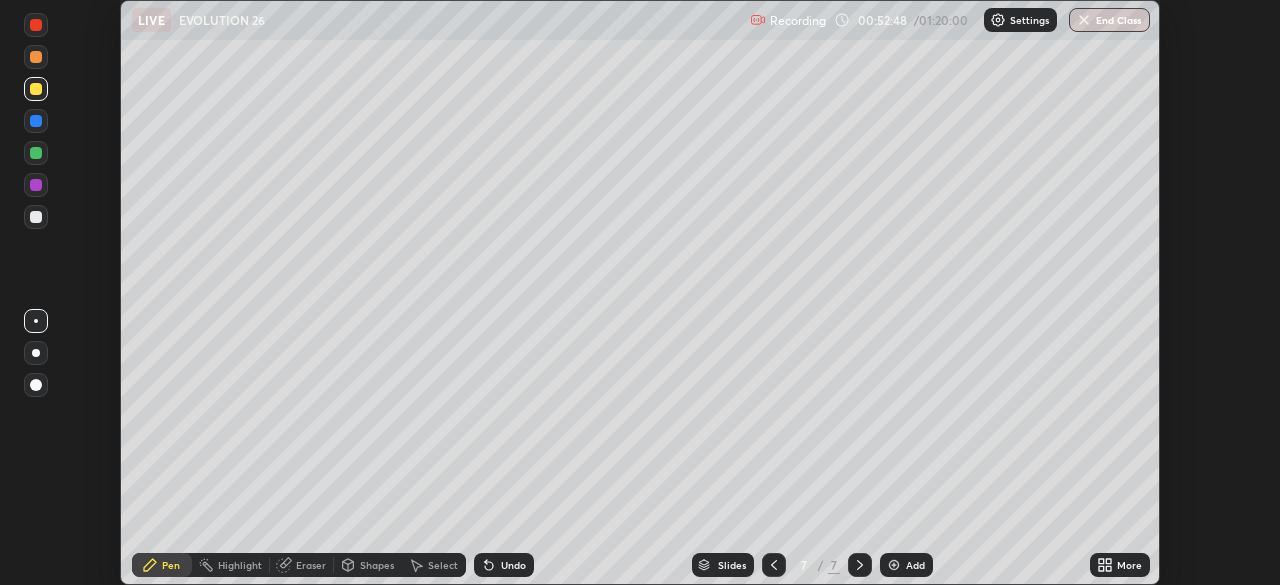 scroll, scrollTop: 585, scrollLeft: 1280, axis: both 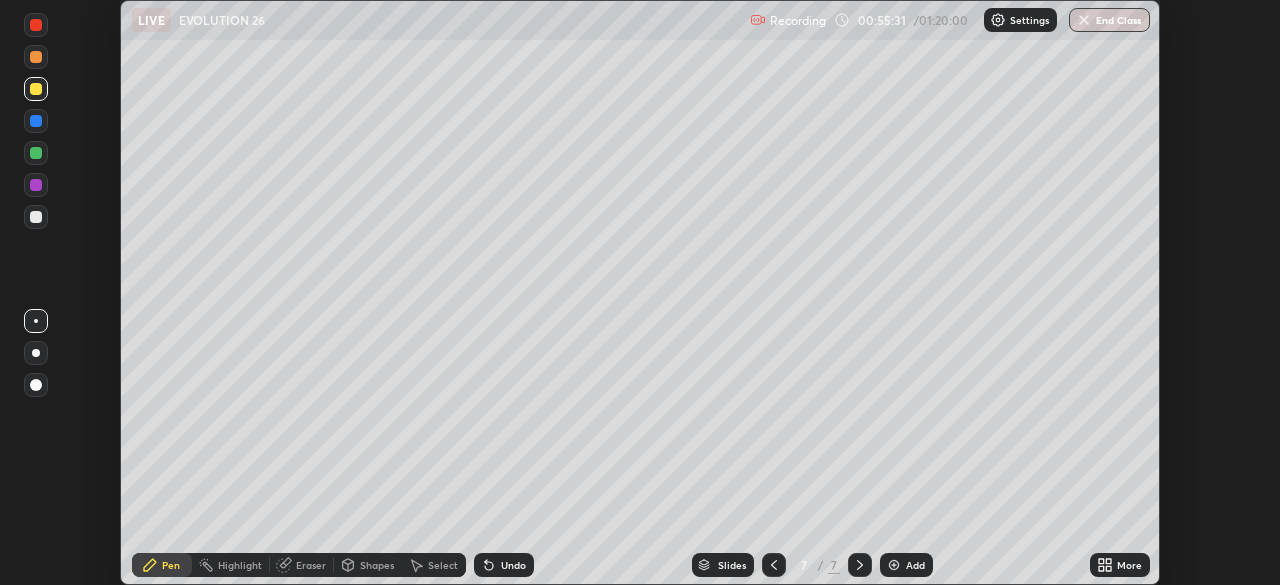 click 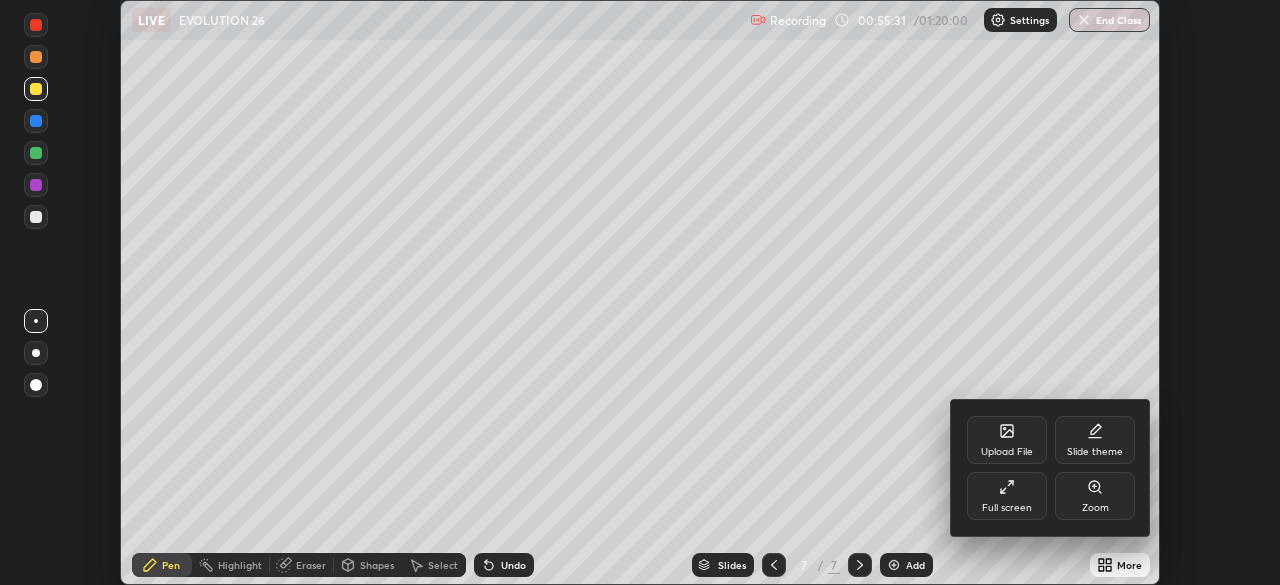 click on "Full screen" at bounding box center (1007, 496) 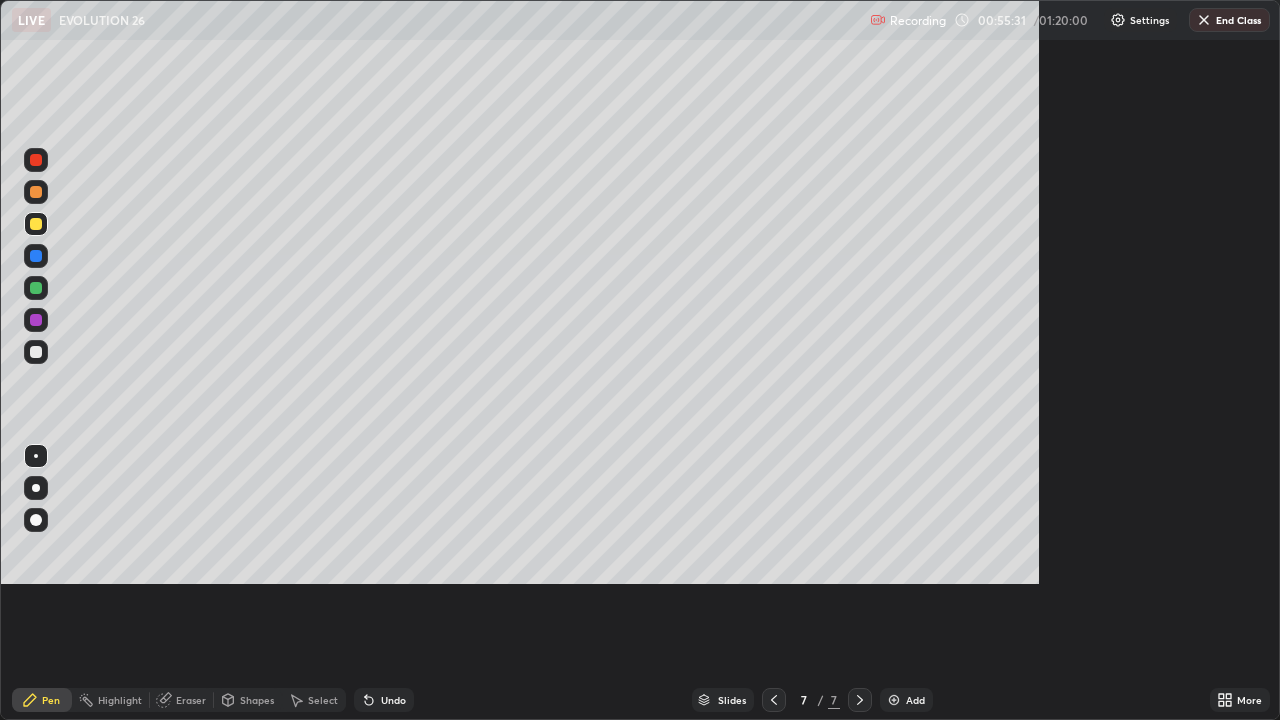 scroll, scrollTop: 99280, scrollLeft: 98720, axis: both 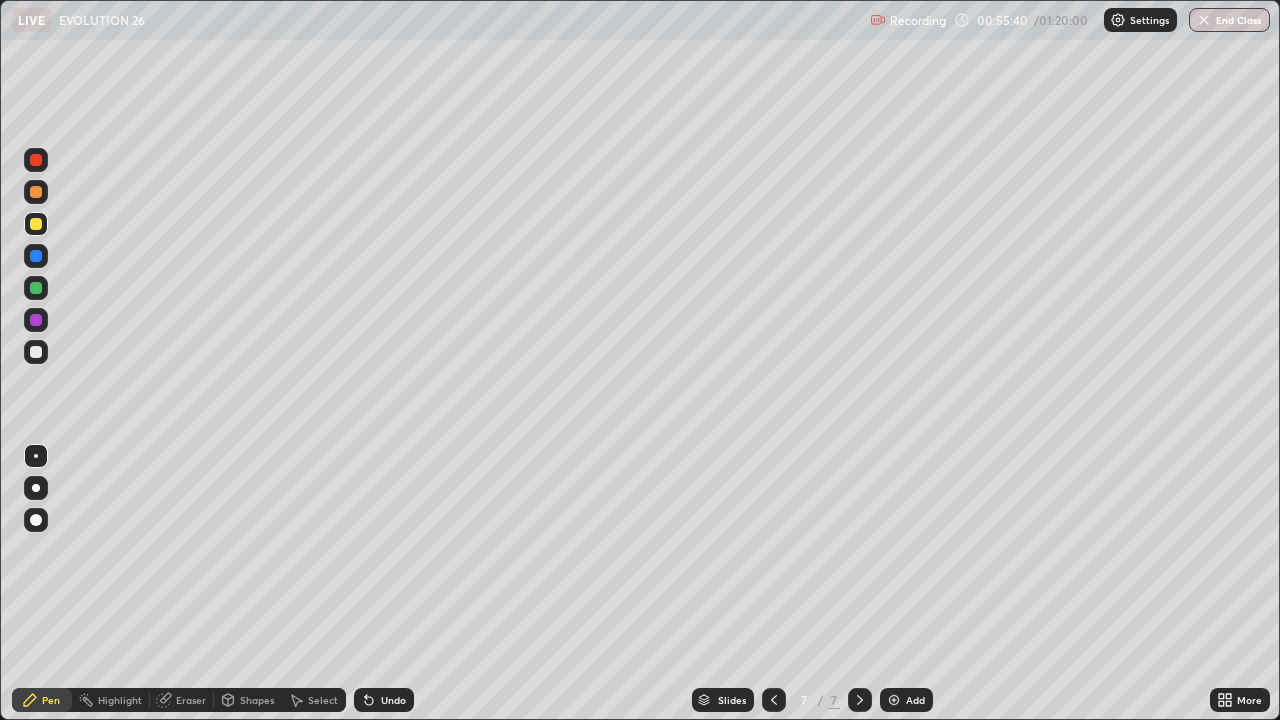 click 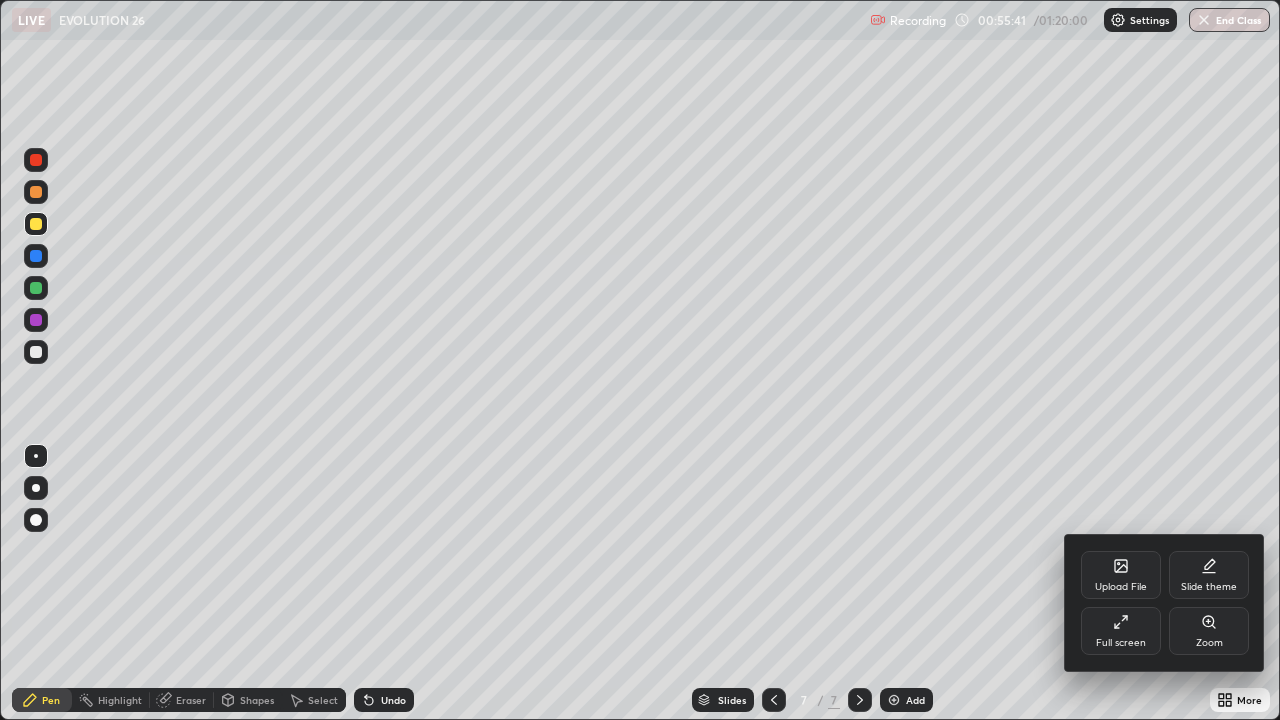 click on "Upload File" at bounding box center [1121, 575] 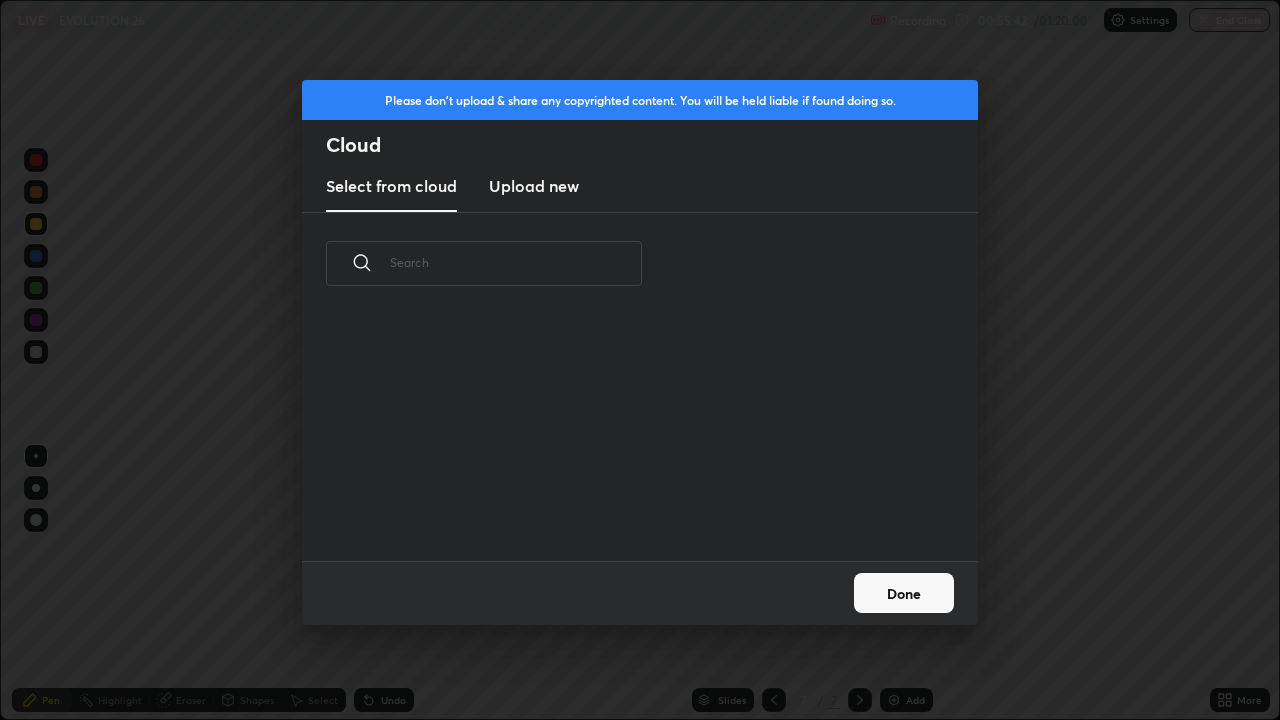 scroll, scrollTop: 7, scrollLeft: 11, axis: both 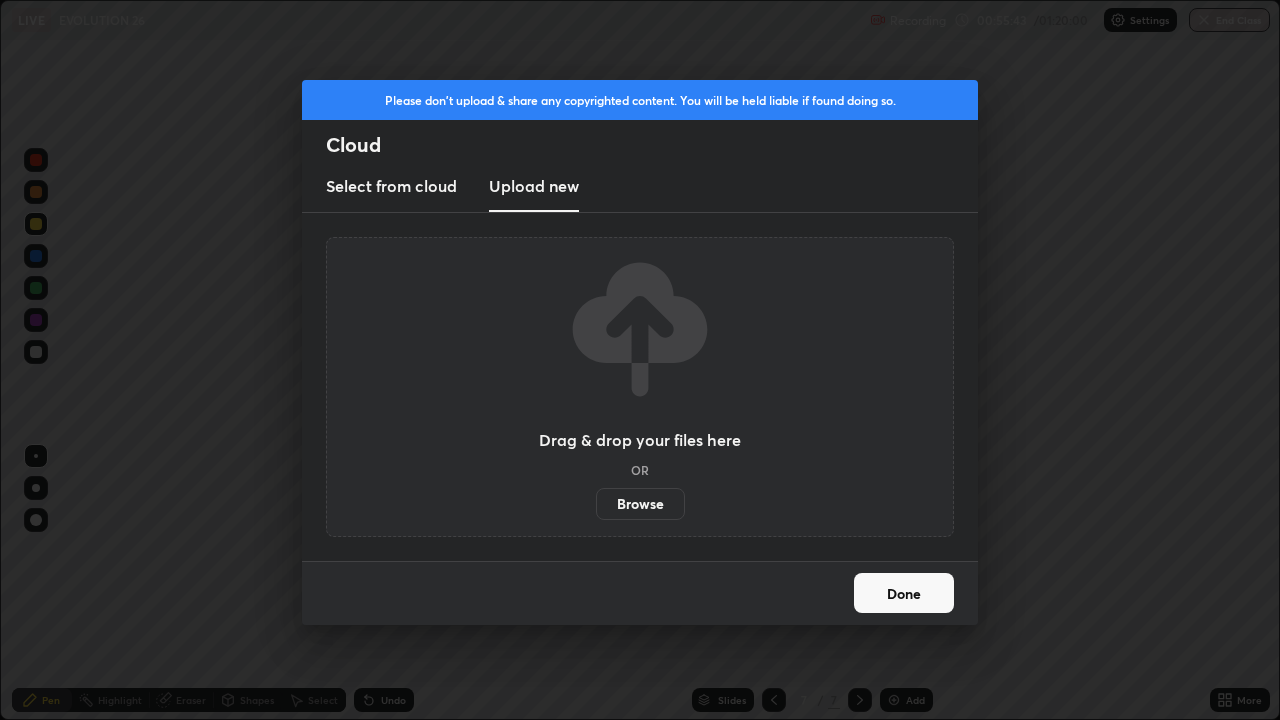 click on "Browse" at bounding box center [640, 504] 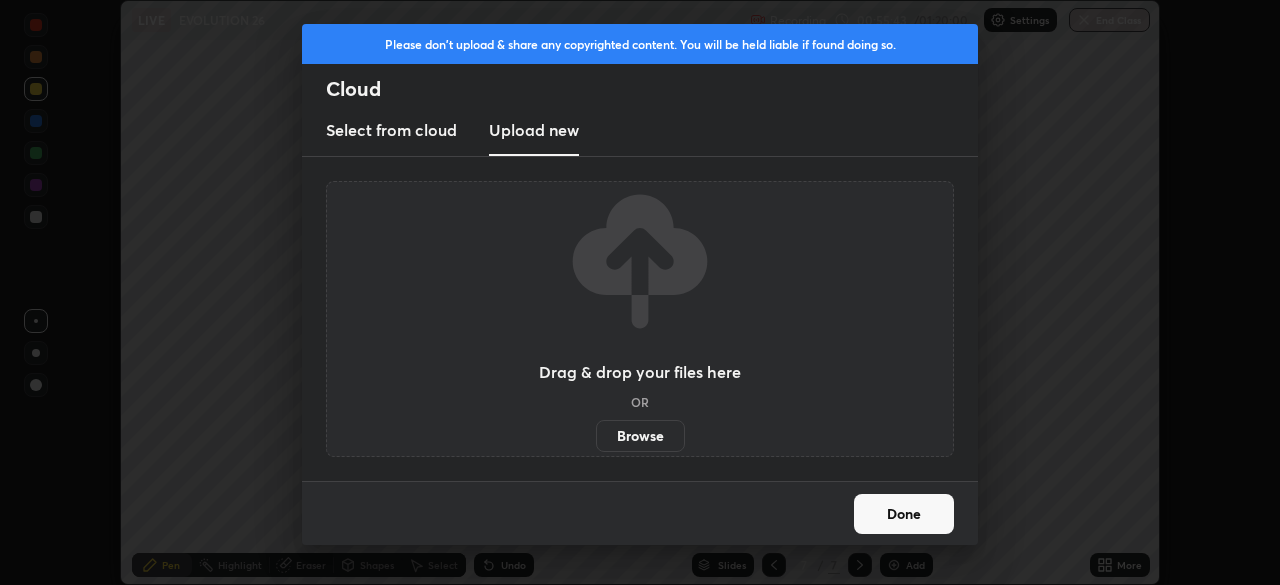 scroll, scrollTop: 585, scrollLeft: 1280, axis: both 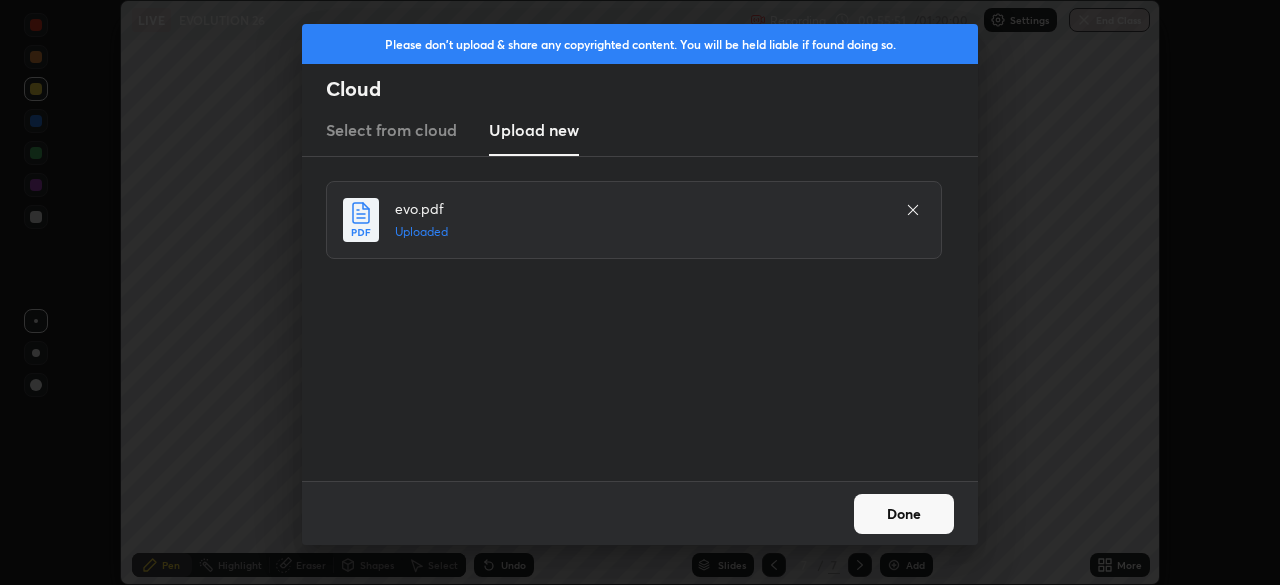 click on "Done" at bounding box center [904, 514] 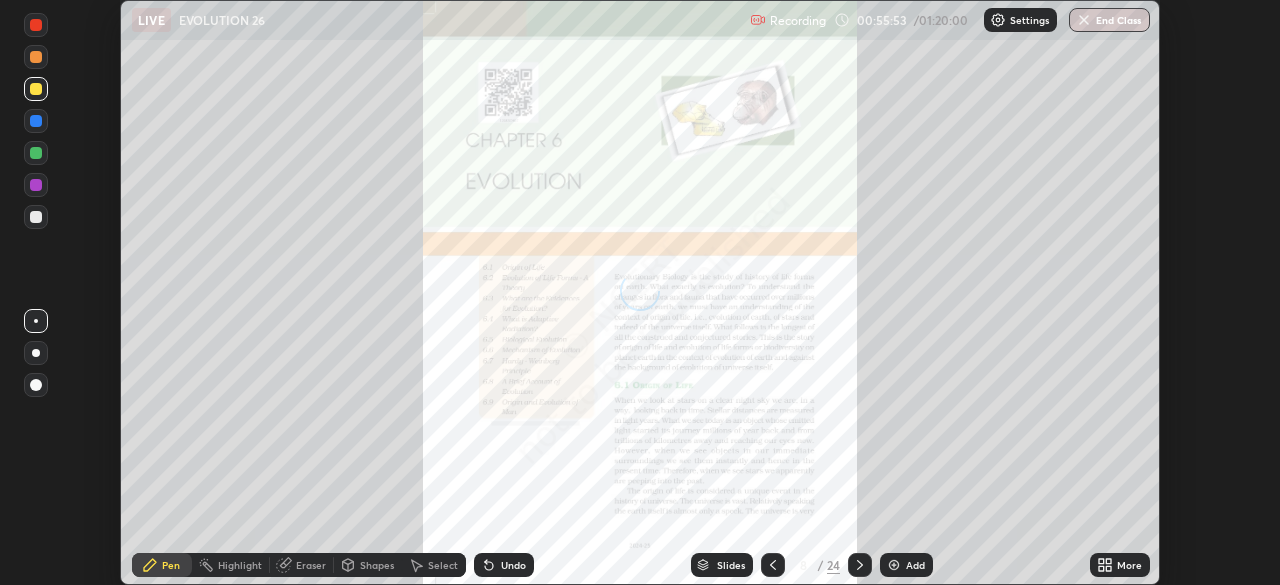 click on "24" at bounding box center [833, 565] 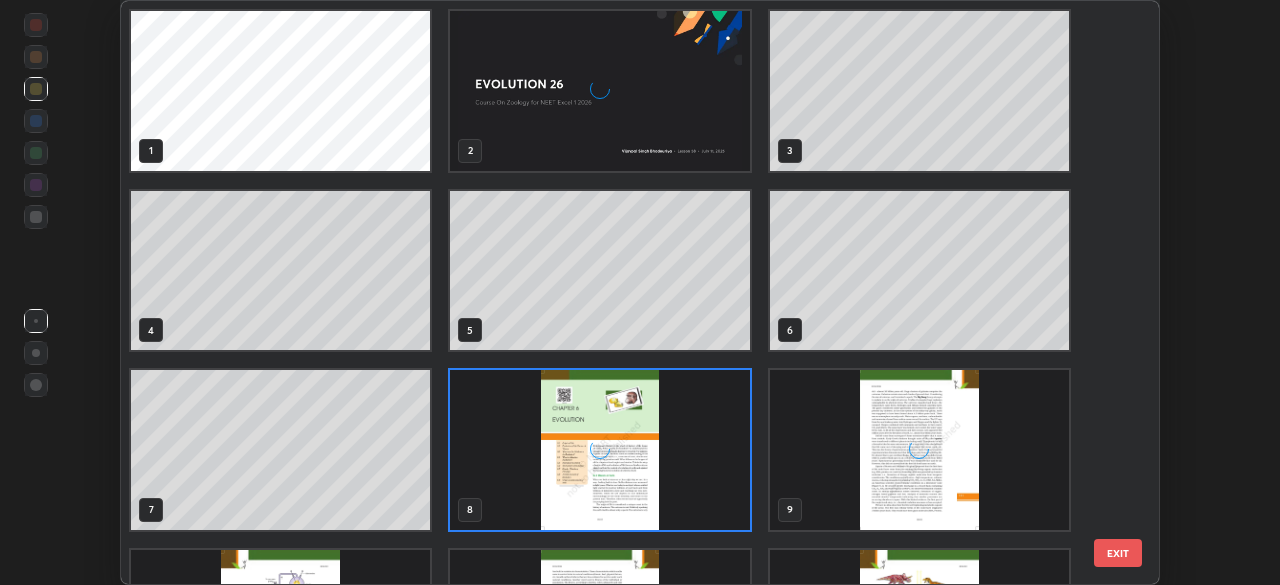 scroll, scrollTop: 7, scrollLeft: 11, axis: both 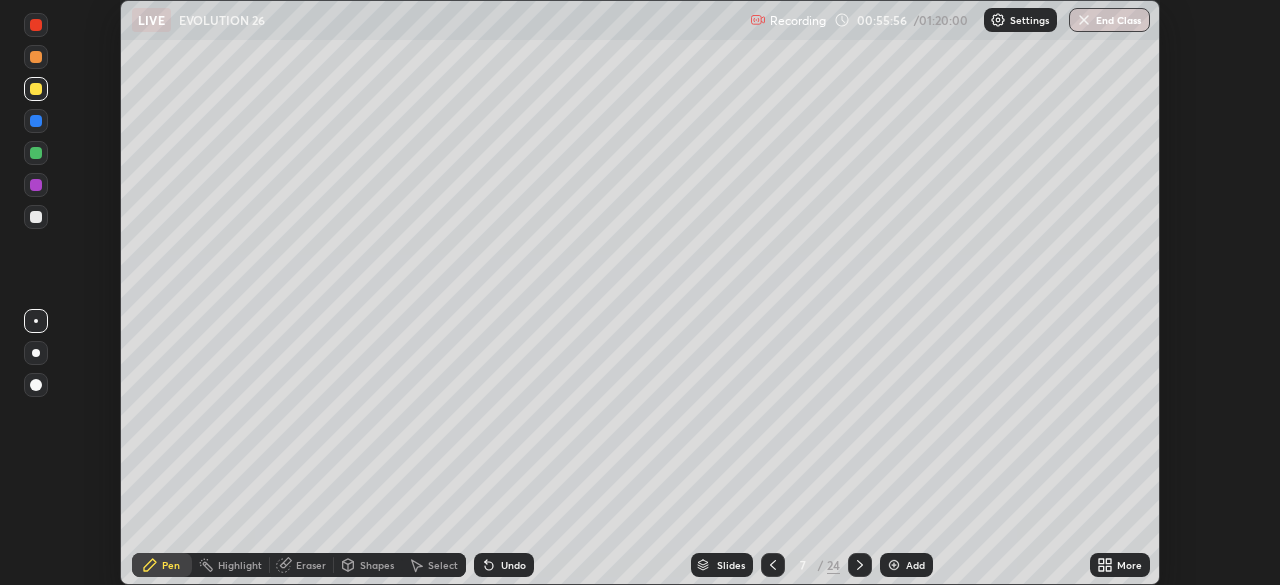 click 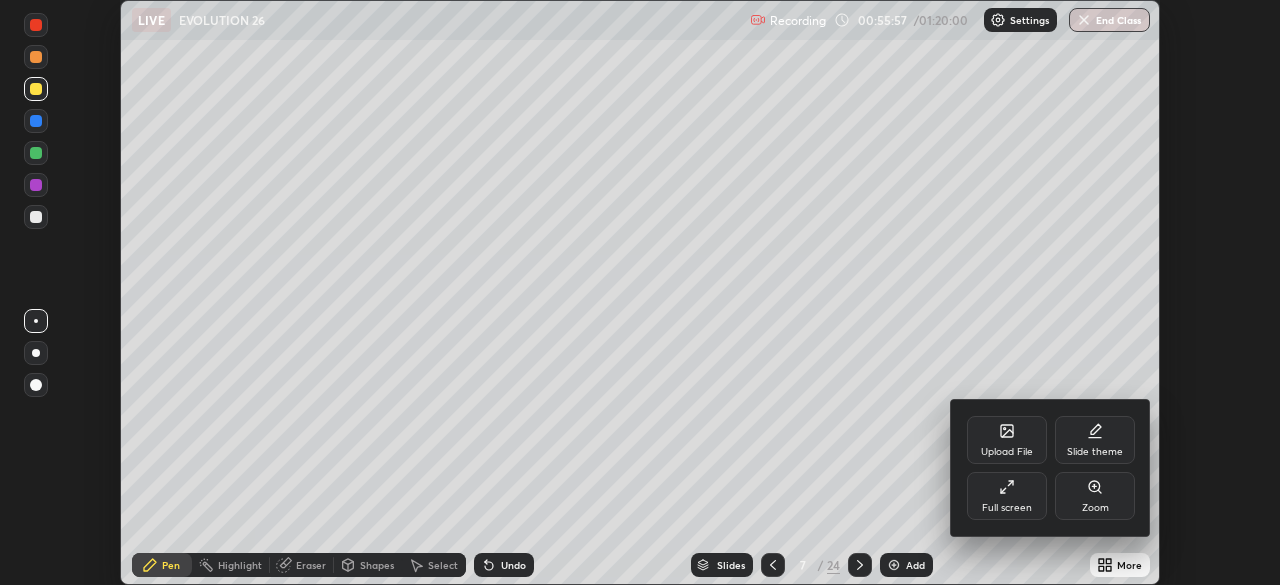 click on "Full screen" at bounding box center [1007, 496] 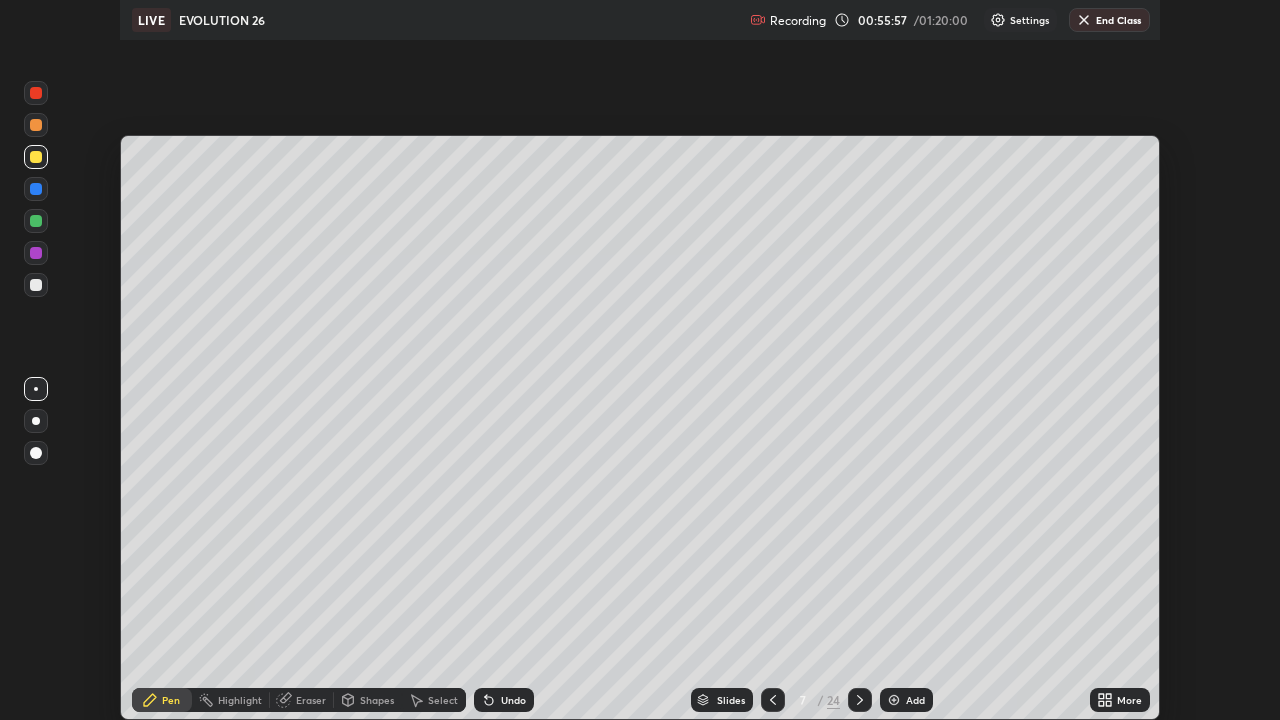 scroll, scrollTop: 99280, scrollLeft: 98720, axis: both 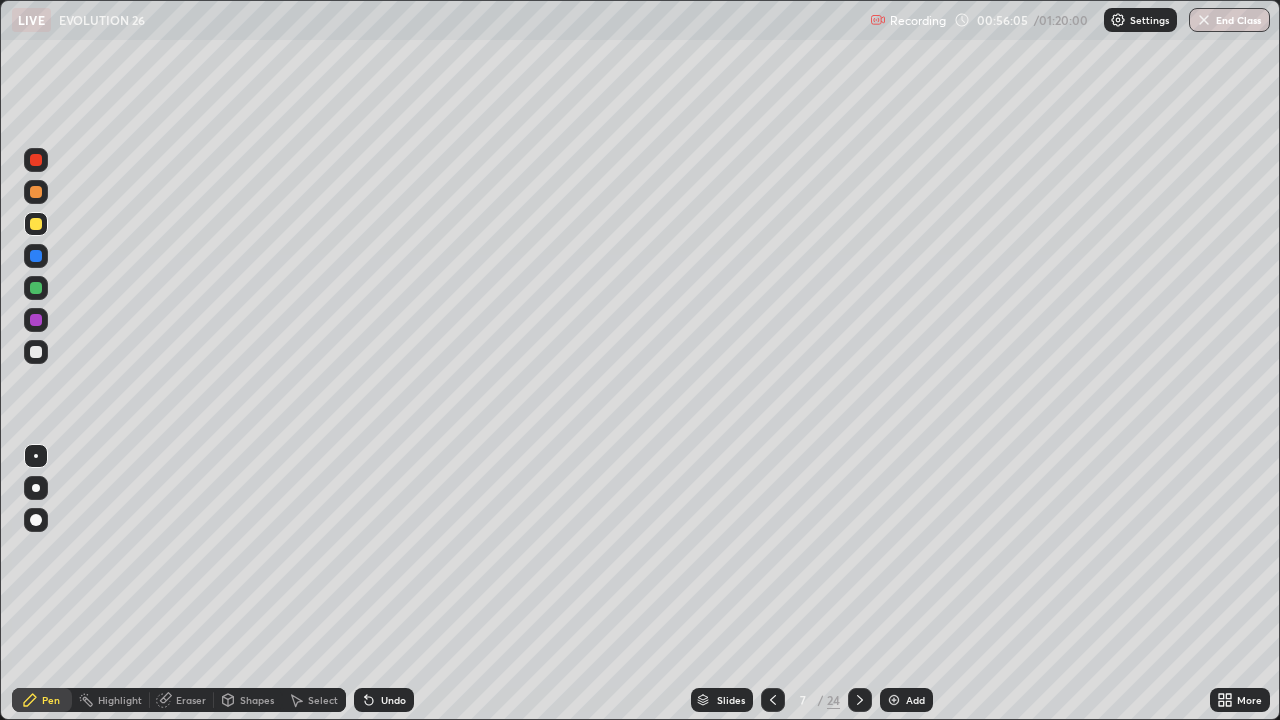 click on "Add" at bounding box center [906, 700] 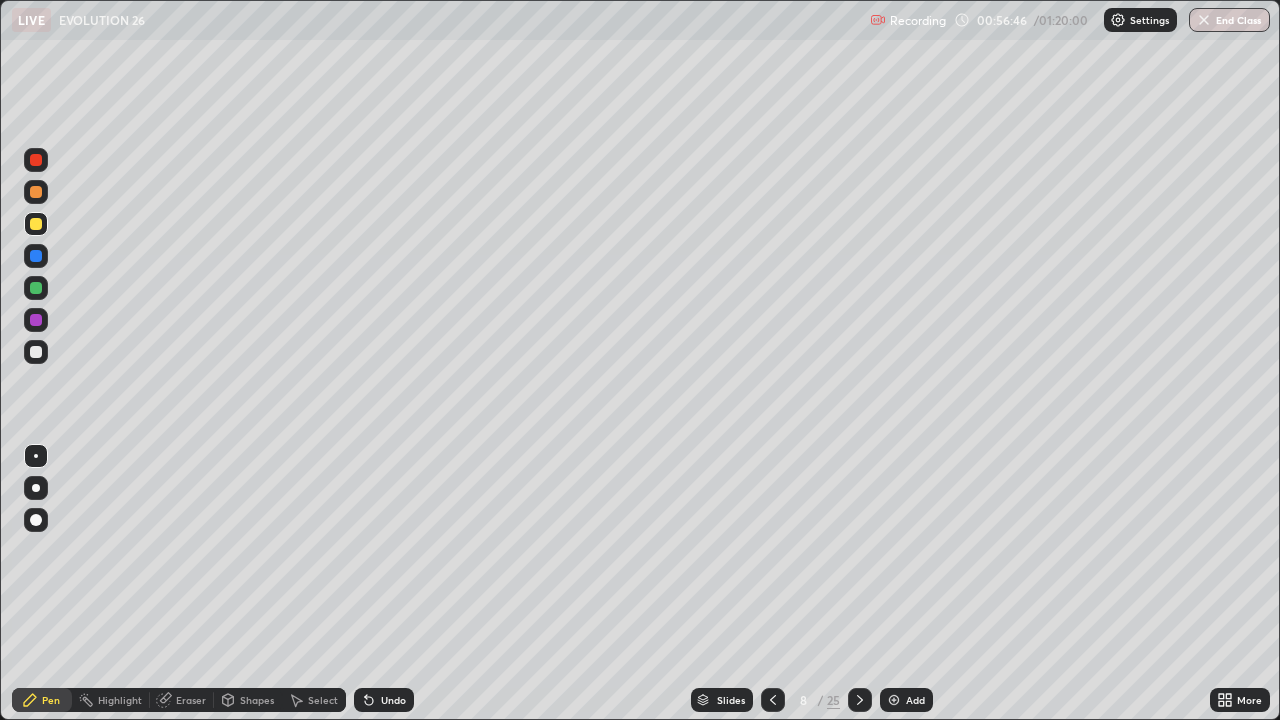 click at bounding box center (36, 352) 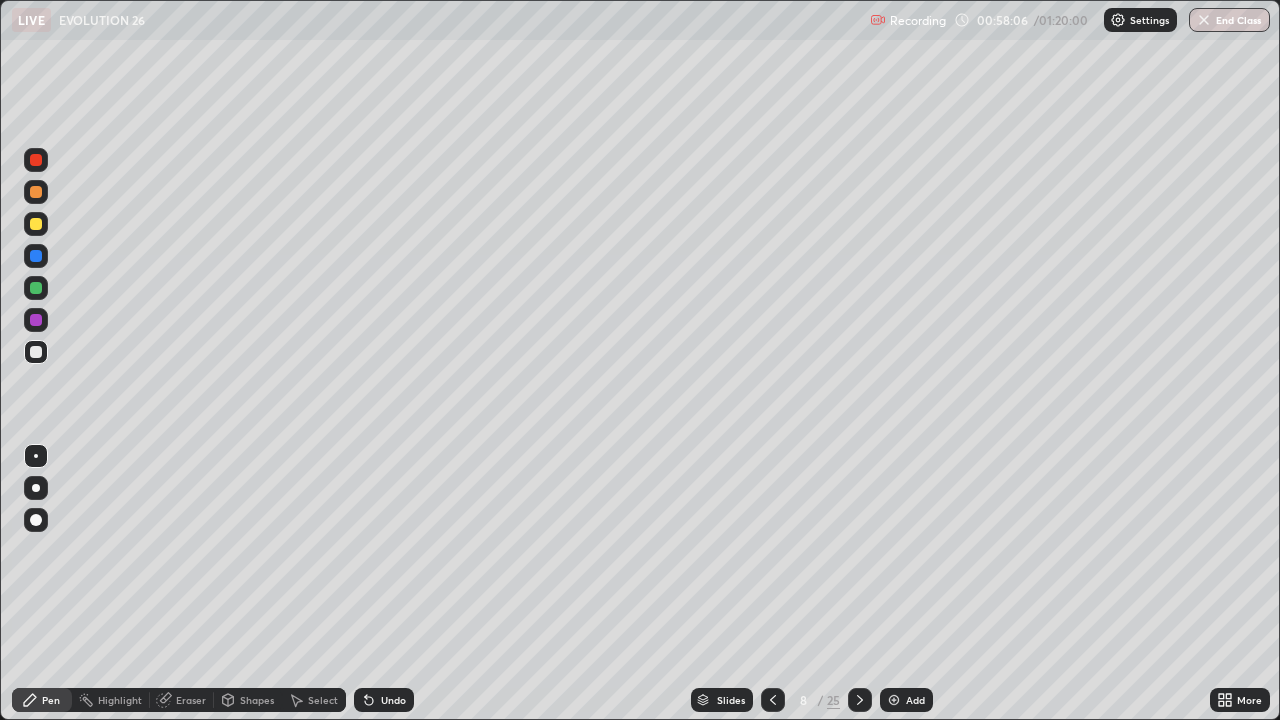 click on "Undo" at bounding box center [384, 700] 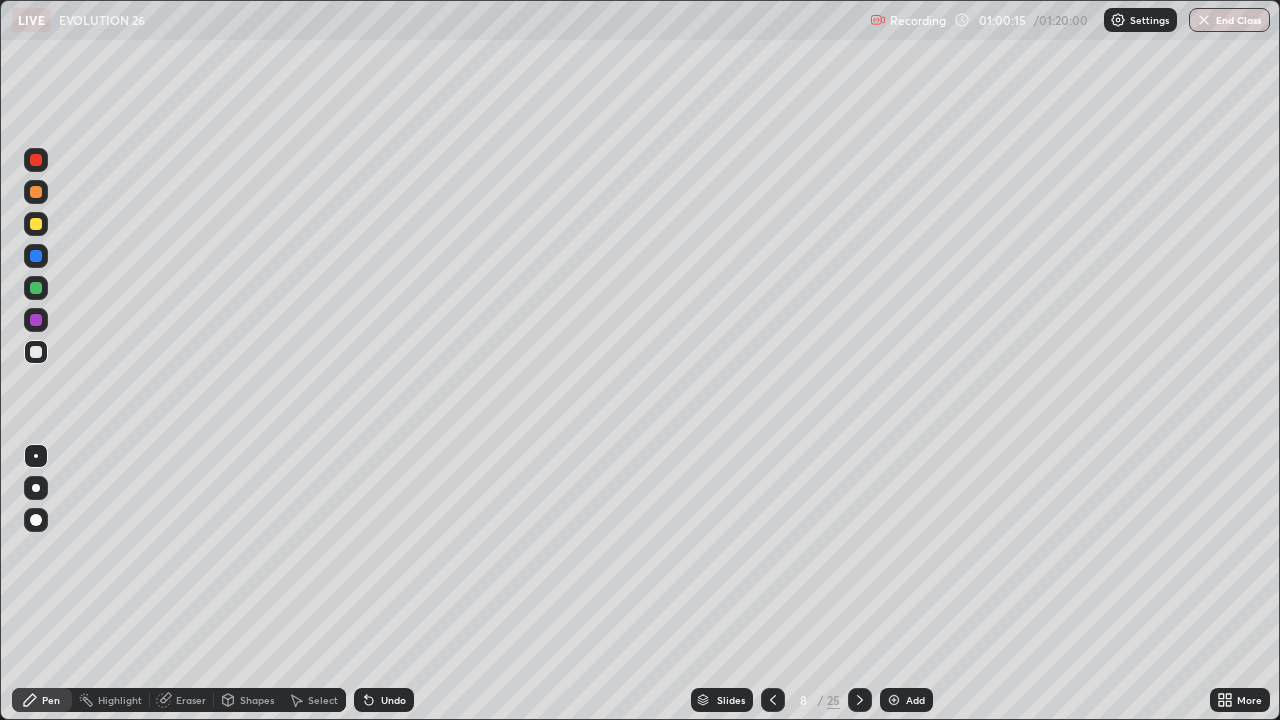 click on "Eraser" at bounding box center [191, 700] 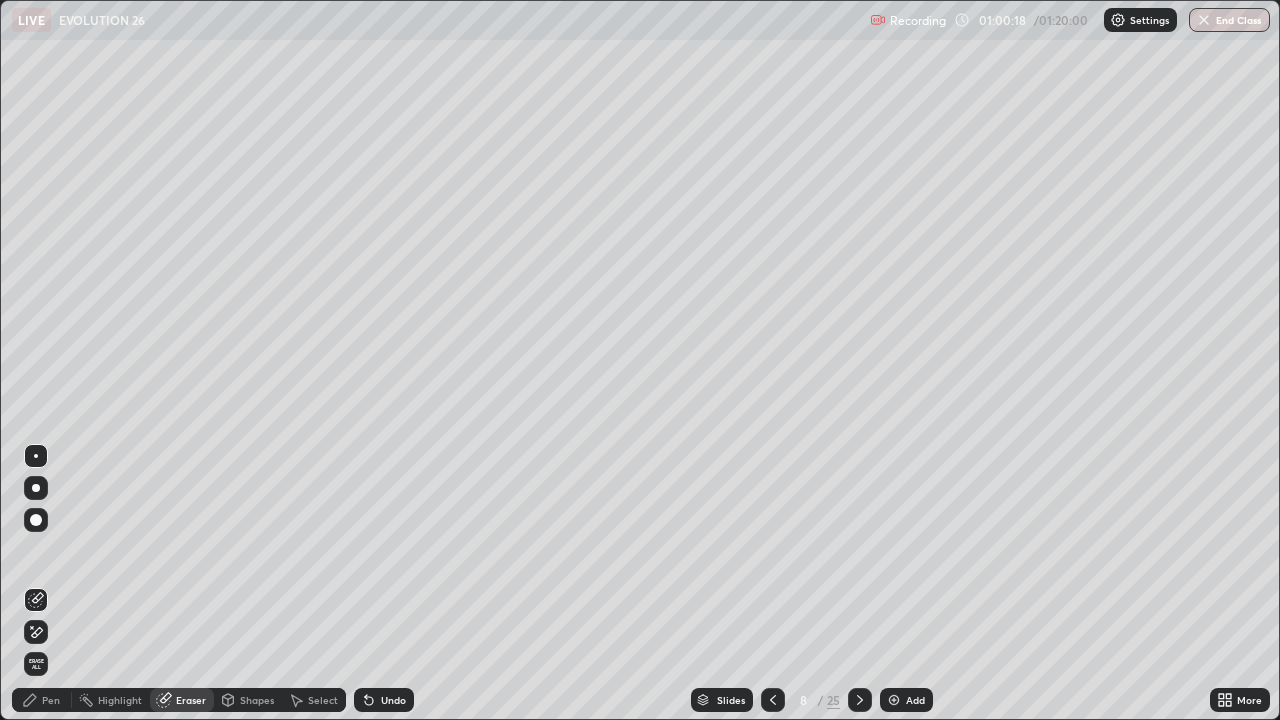click on "Pen" at bounding box center [42, 700] 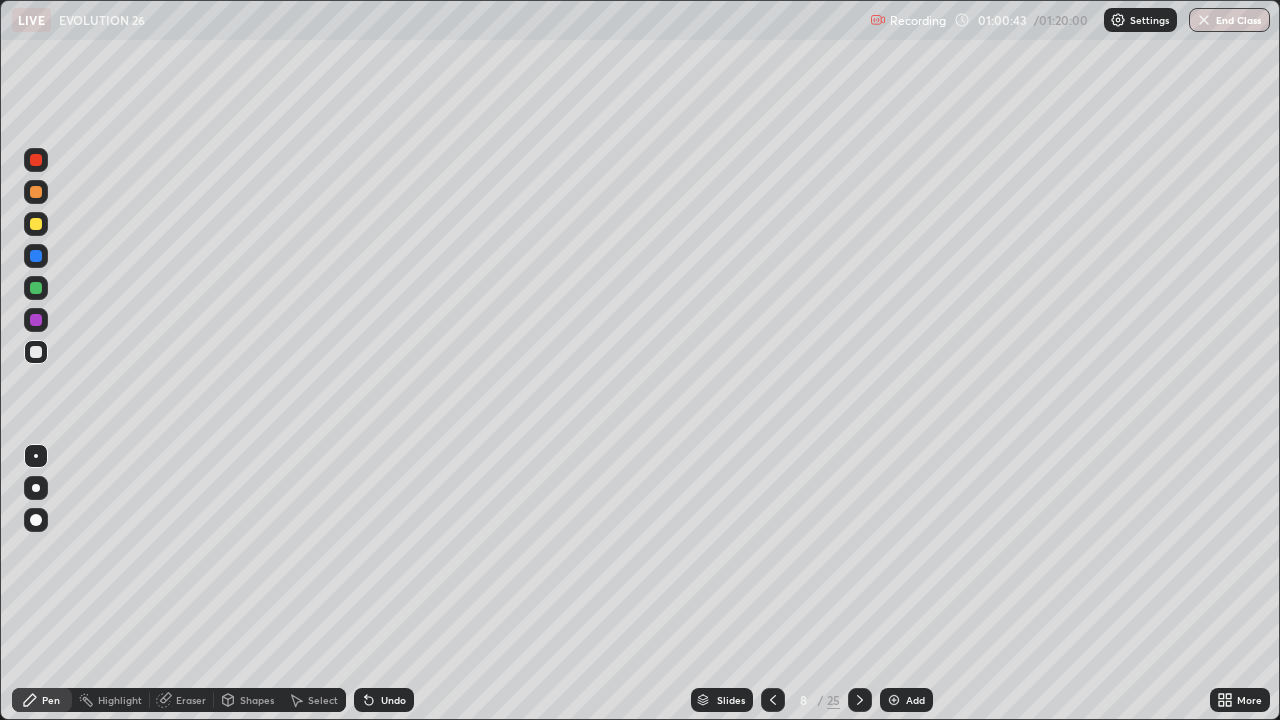 click on "25" at bounding box center (833, 700) 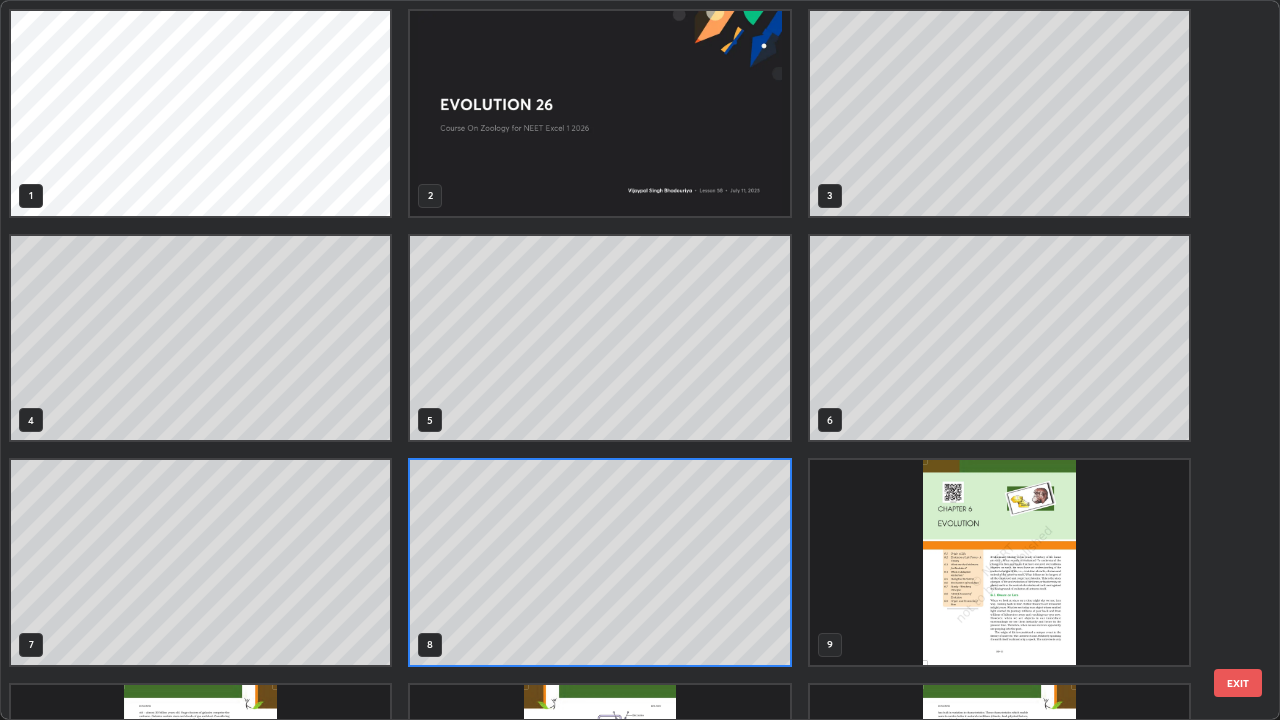 scroll, scrollTop: 7, scrollLeft: 11, axis: both 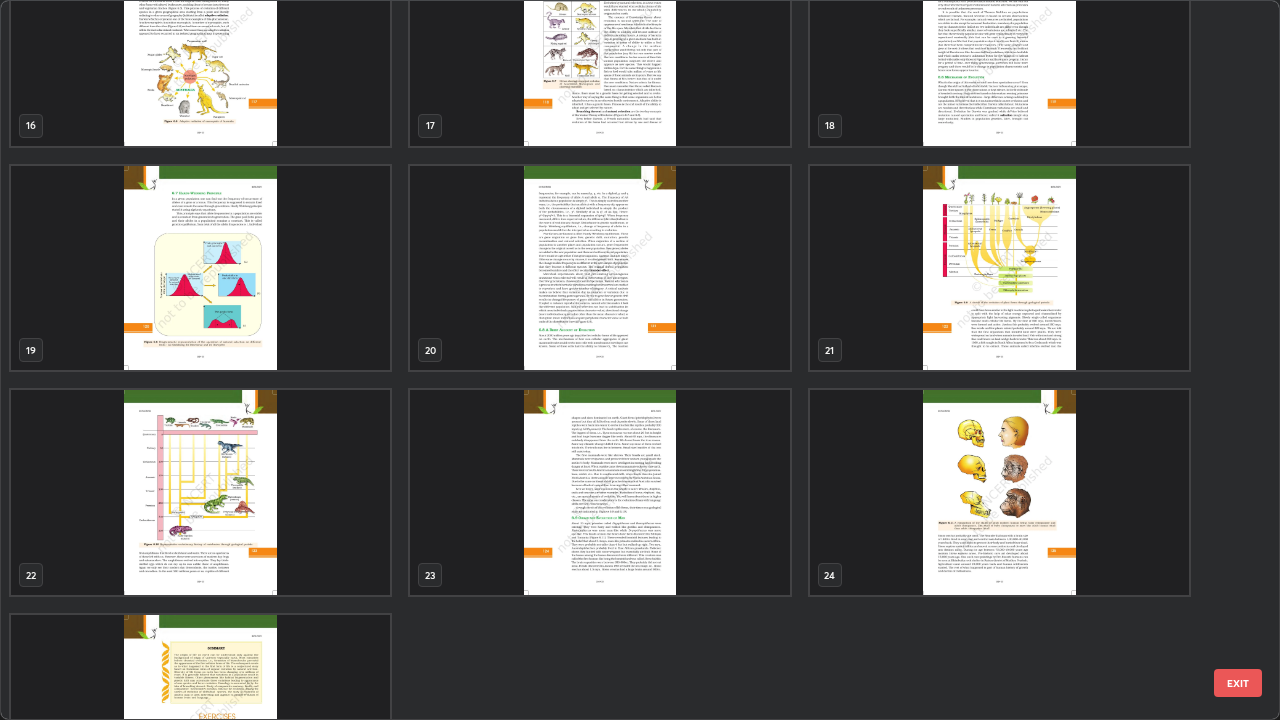 click at bounding box center [999, 492] 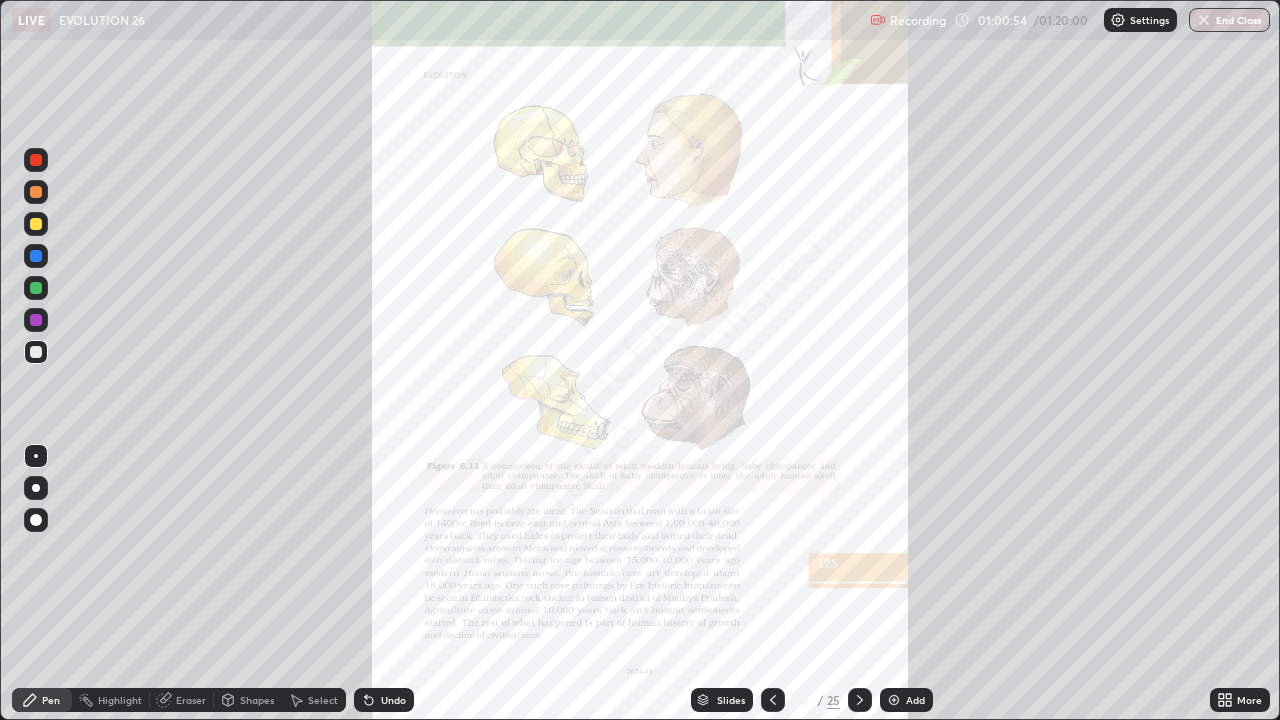 click 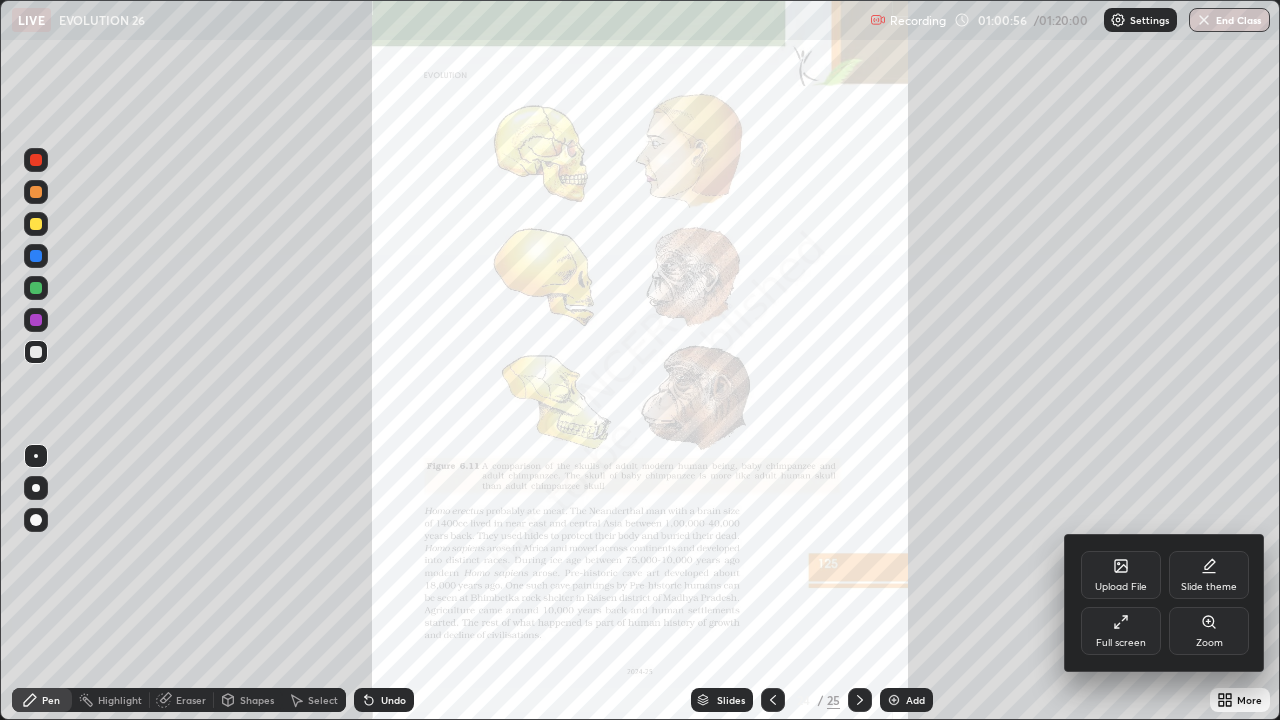 click on "Zoom" at bounding box center [1209, 631] 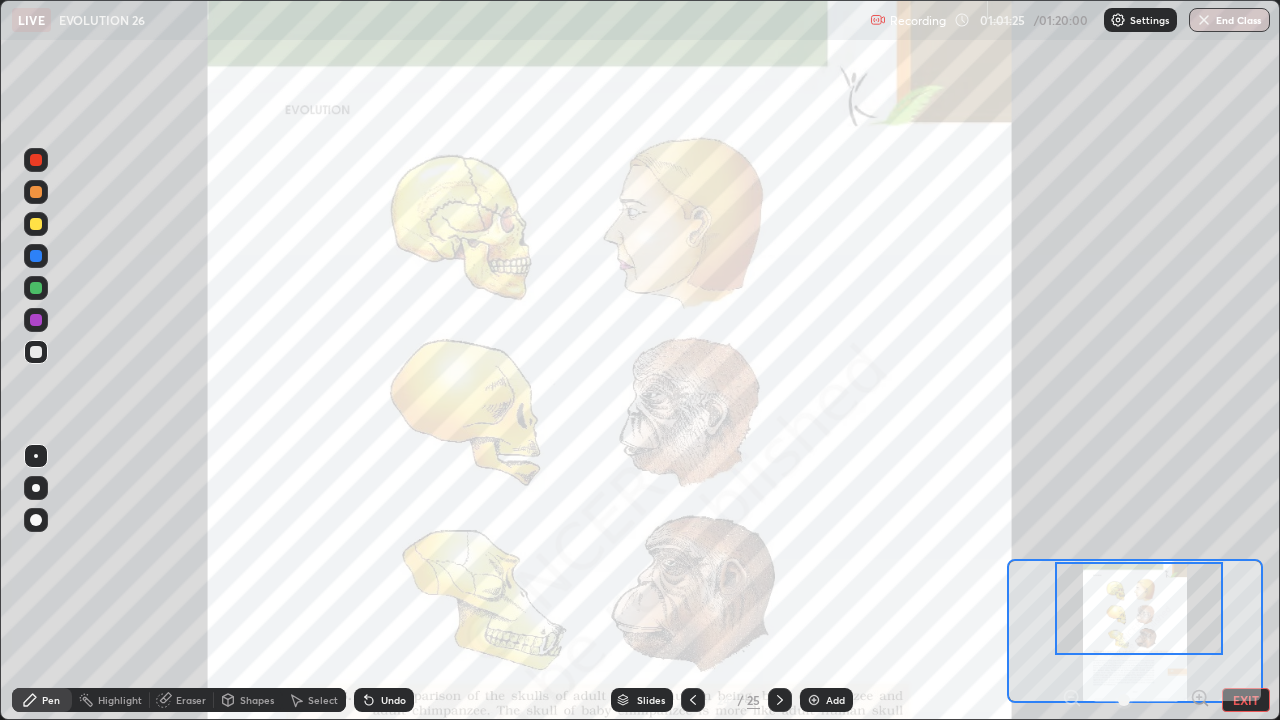 click at bounding box center [36, 288] 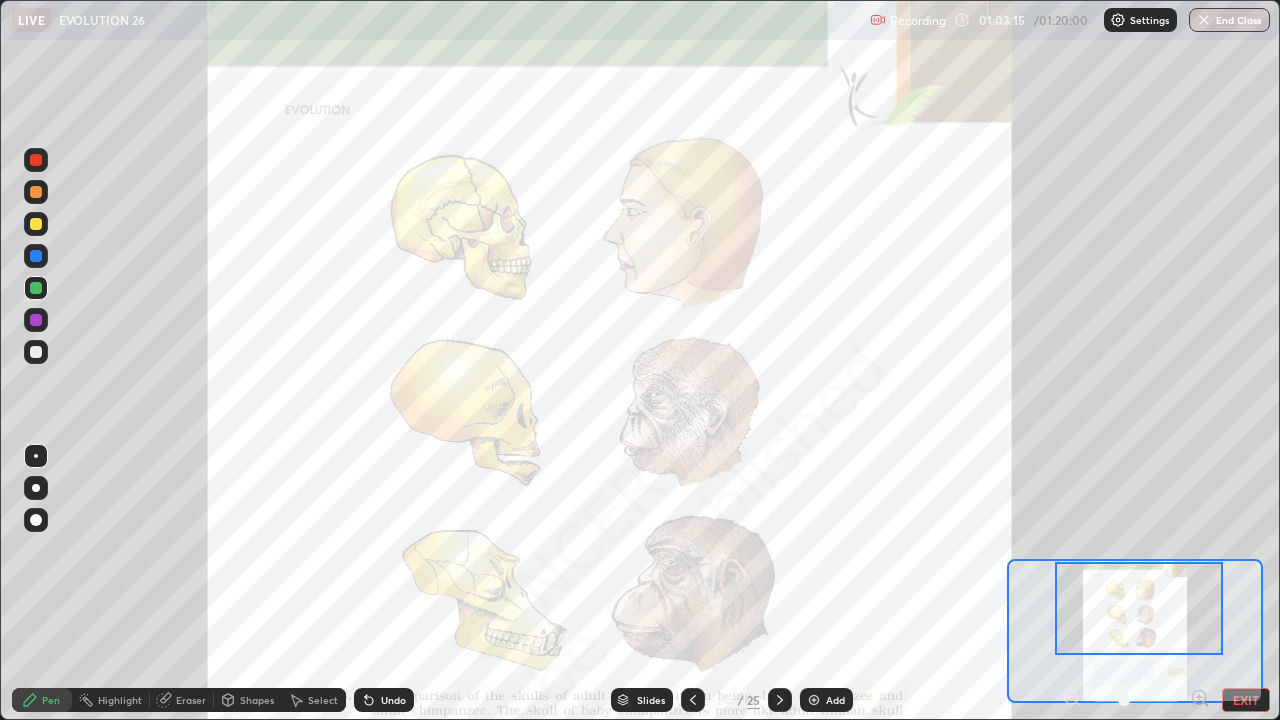 click 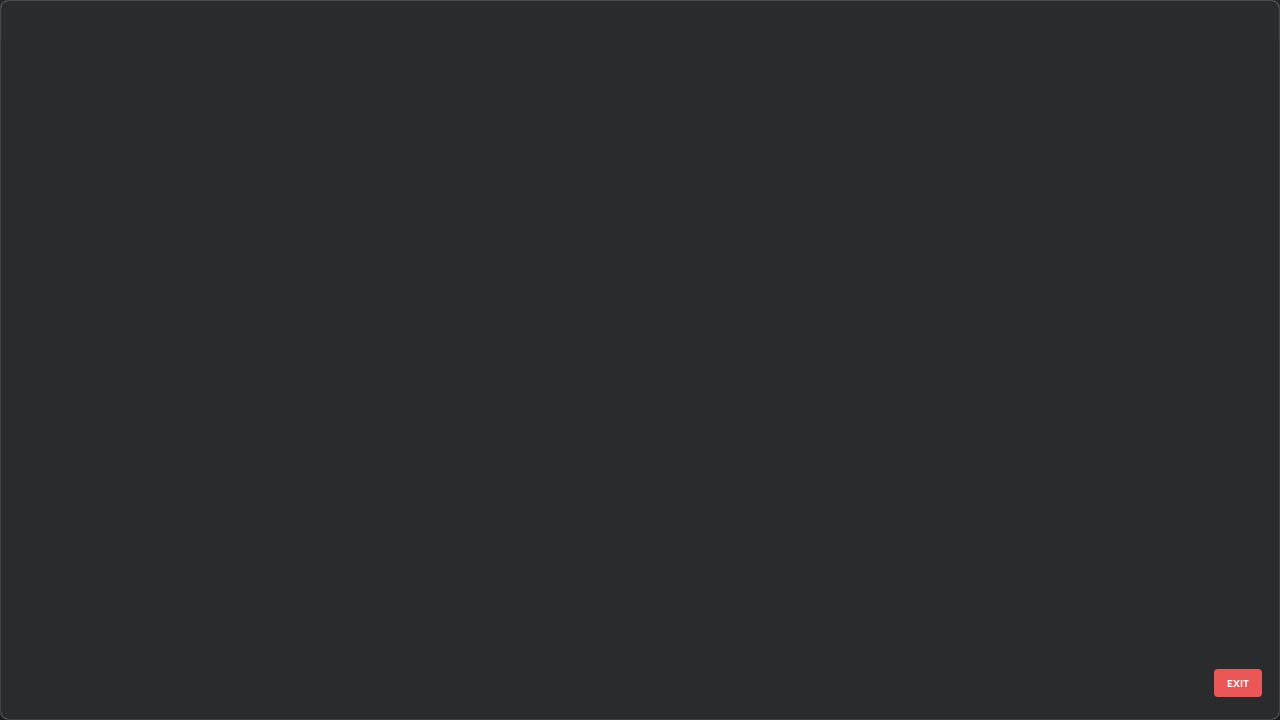 scroll, scrollTop: 1079, scrollLeft: 0, axis: vertical 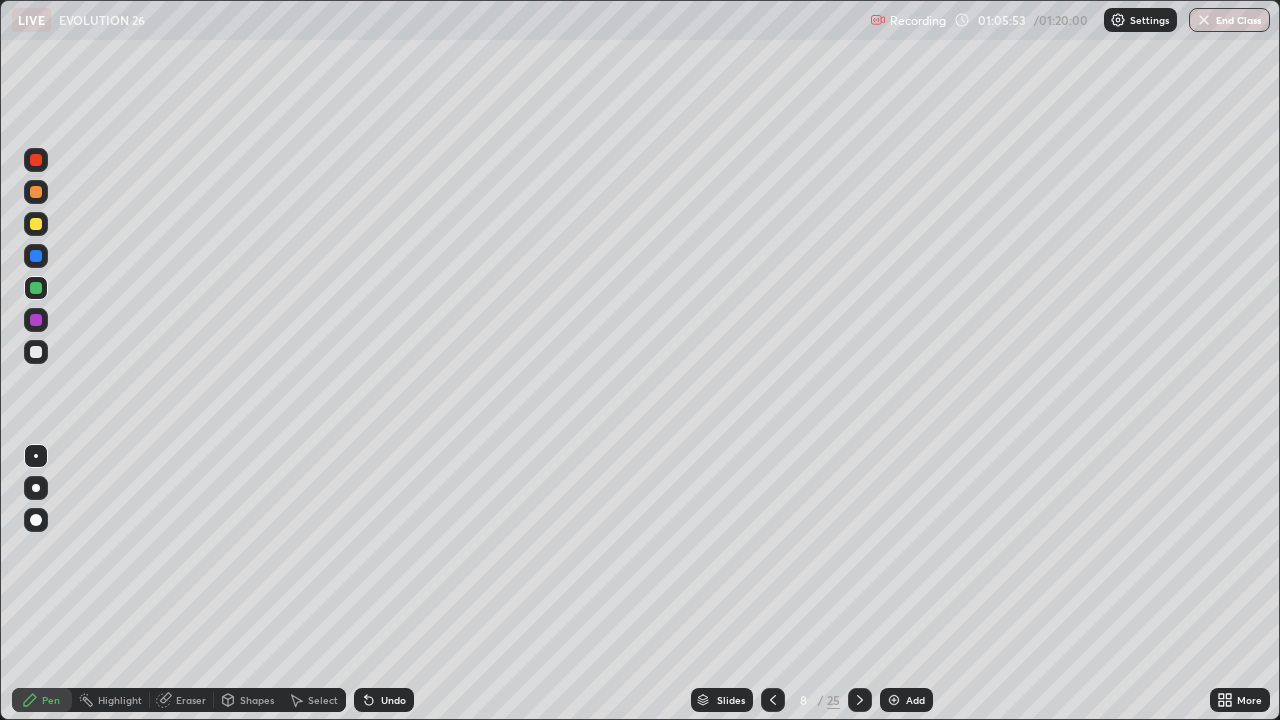 click at bounding box center [894, 700] 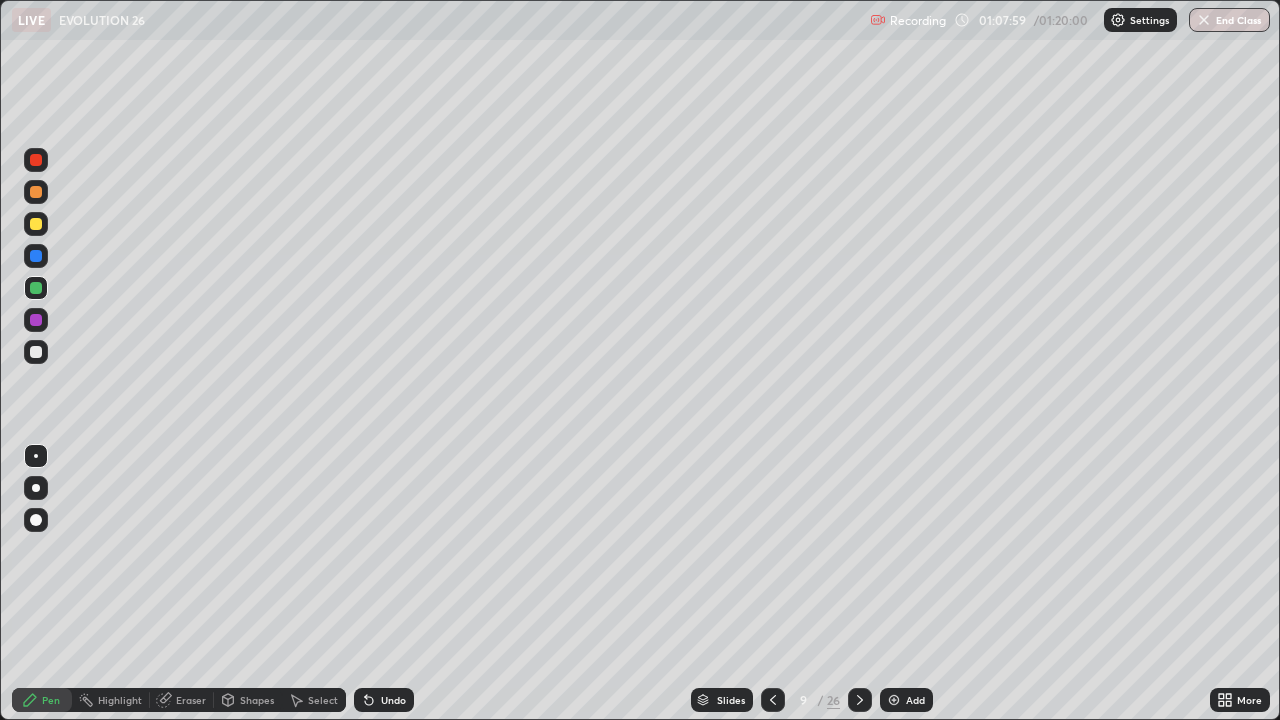 click on "Eraser" at bounding box center (191, 700) 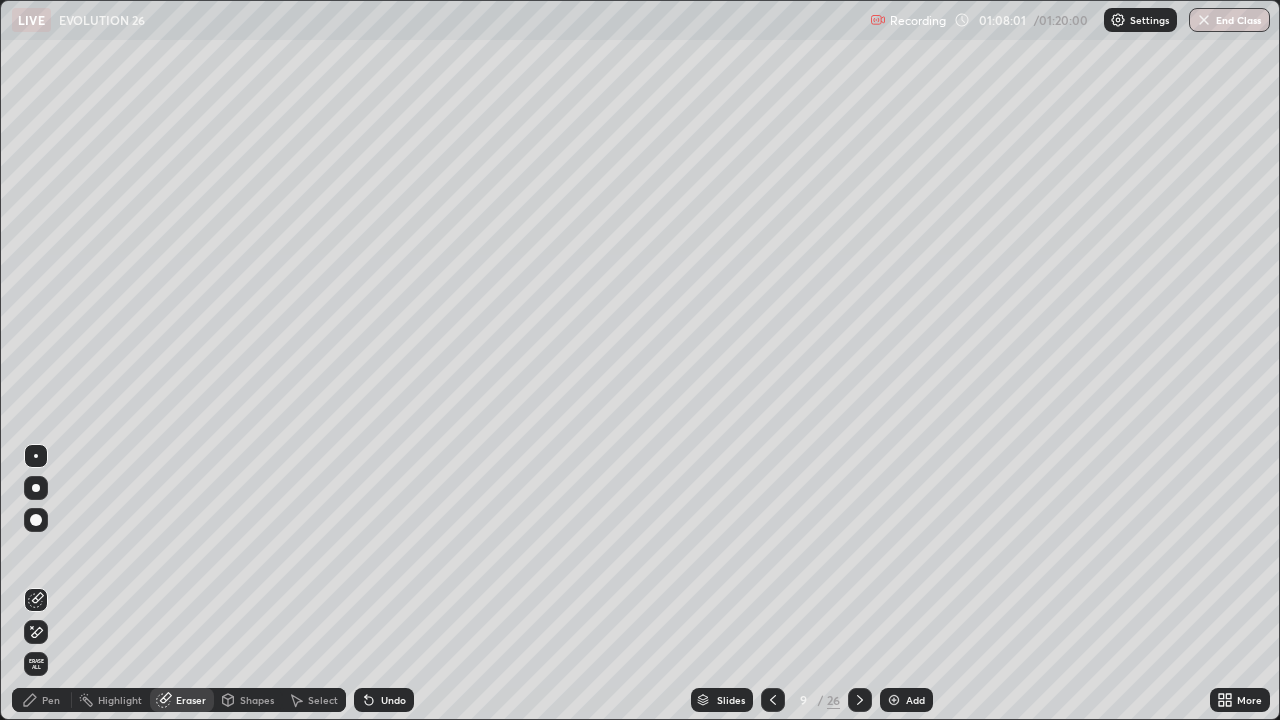 click on "Pen" at bounding box center [42, 700] 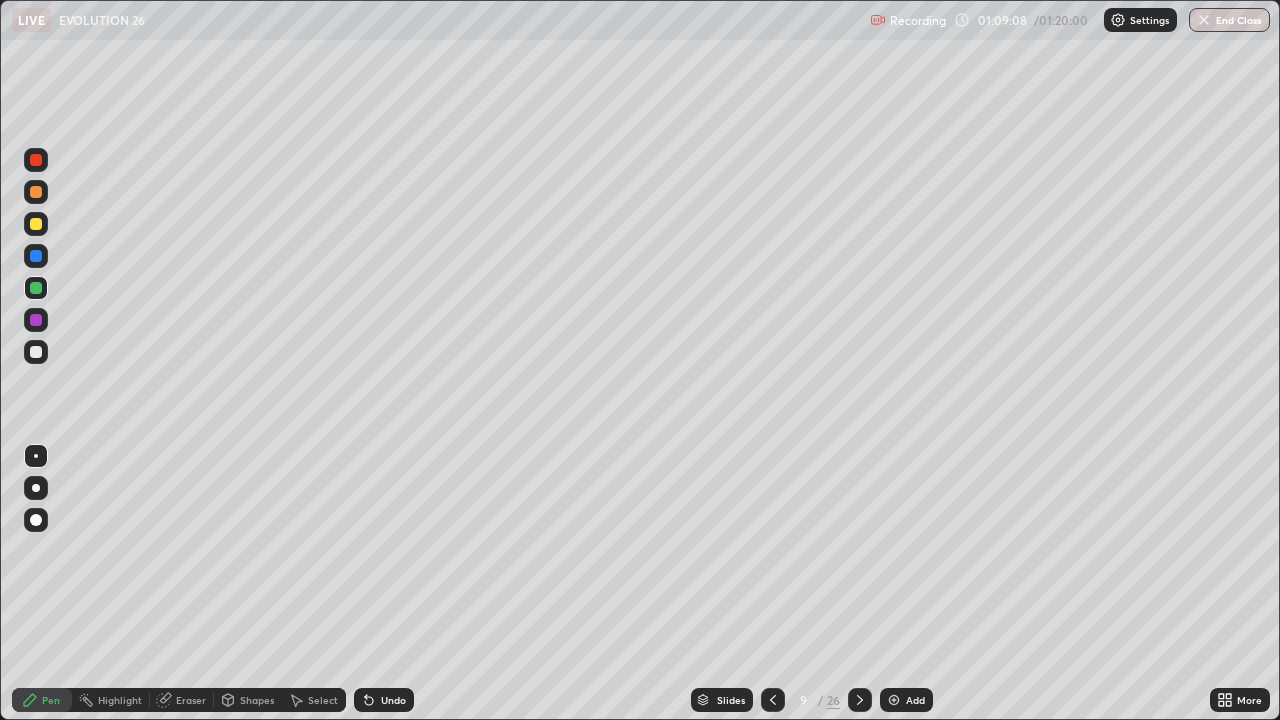 click on "End Class" at bounding box center [1229, 20] 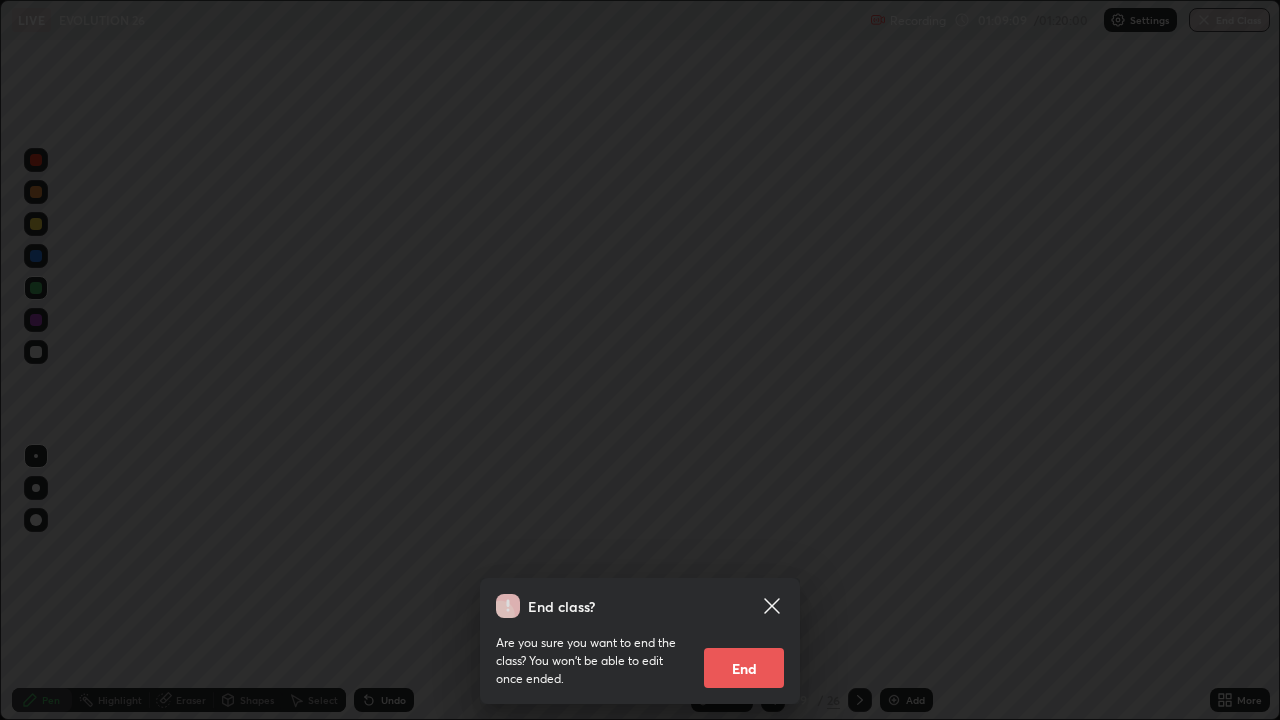 click on "End" at bounding box center [744, 668] 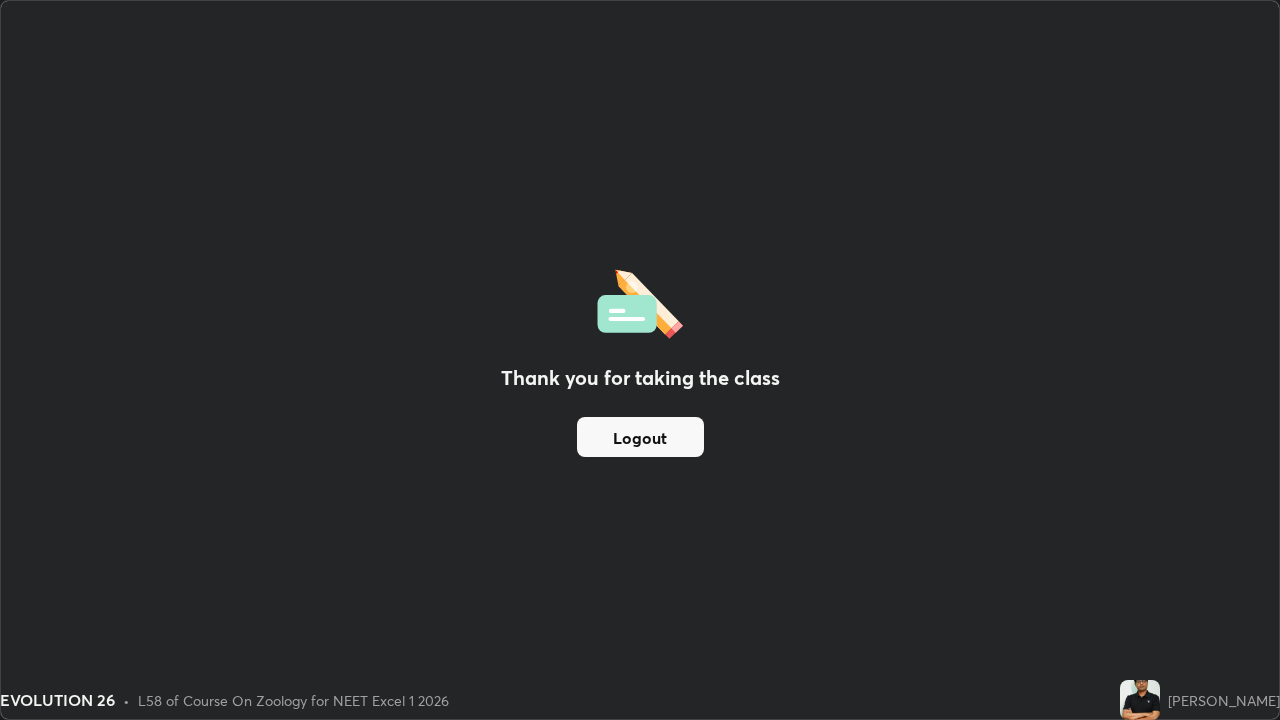 click on "Logout" at bounding box center [640, 437] 